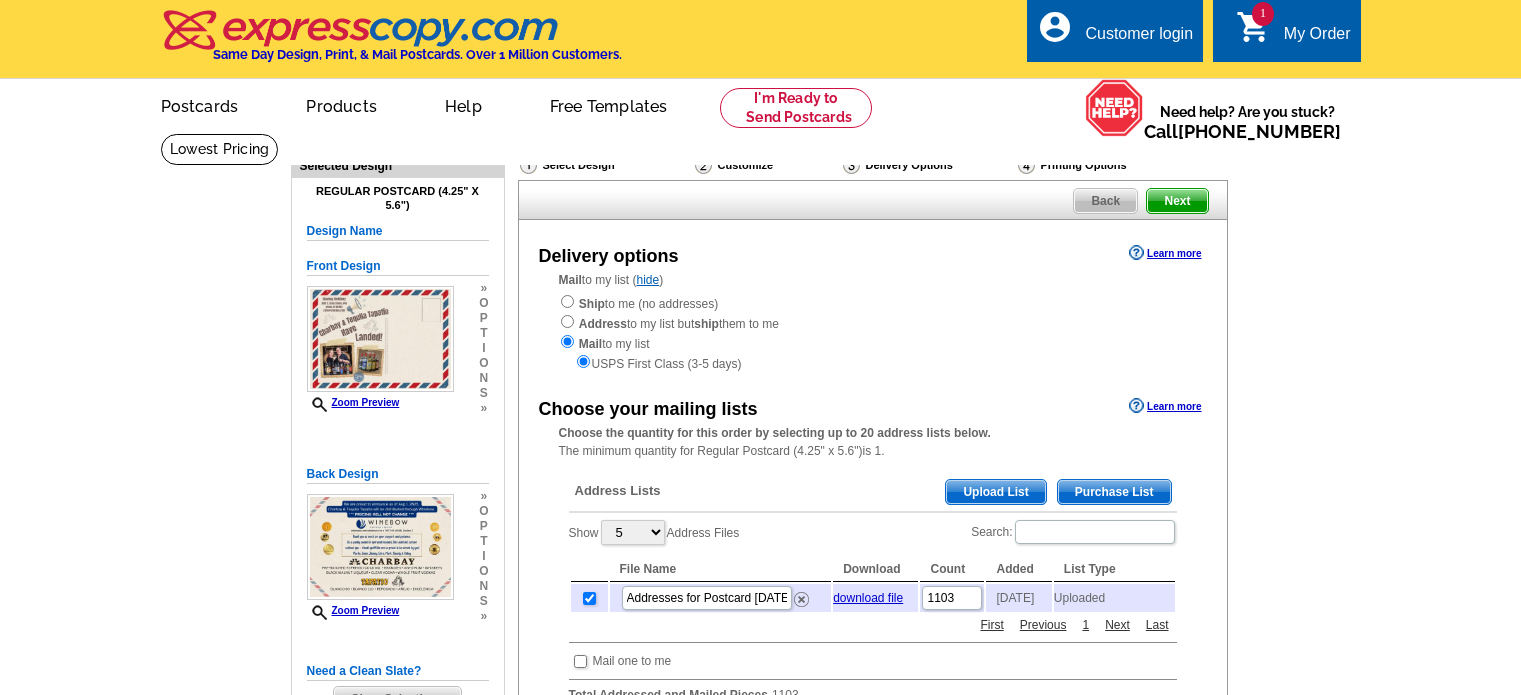 scroll, scrollTop: 412, scrollLeft: 0, axis: vertical 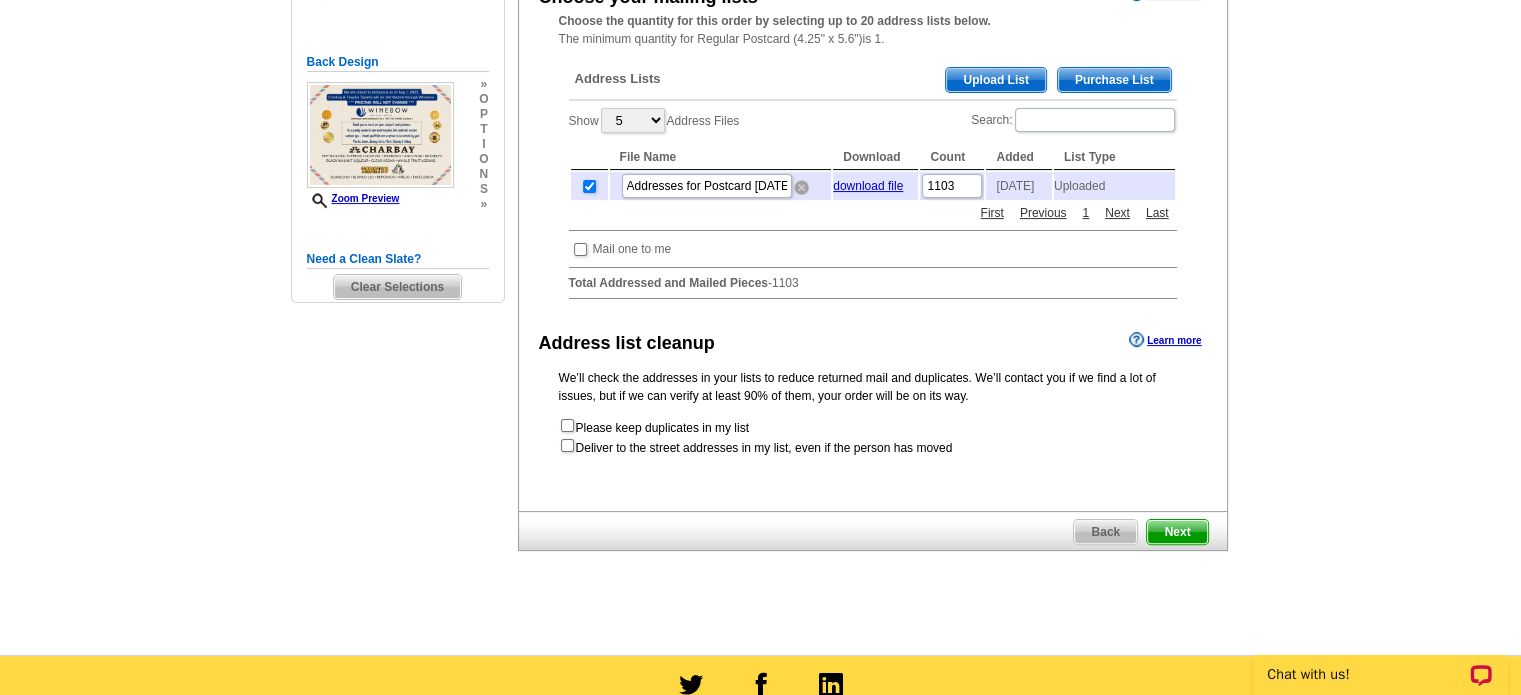 click at bounding box center (801, 187) 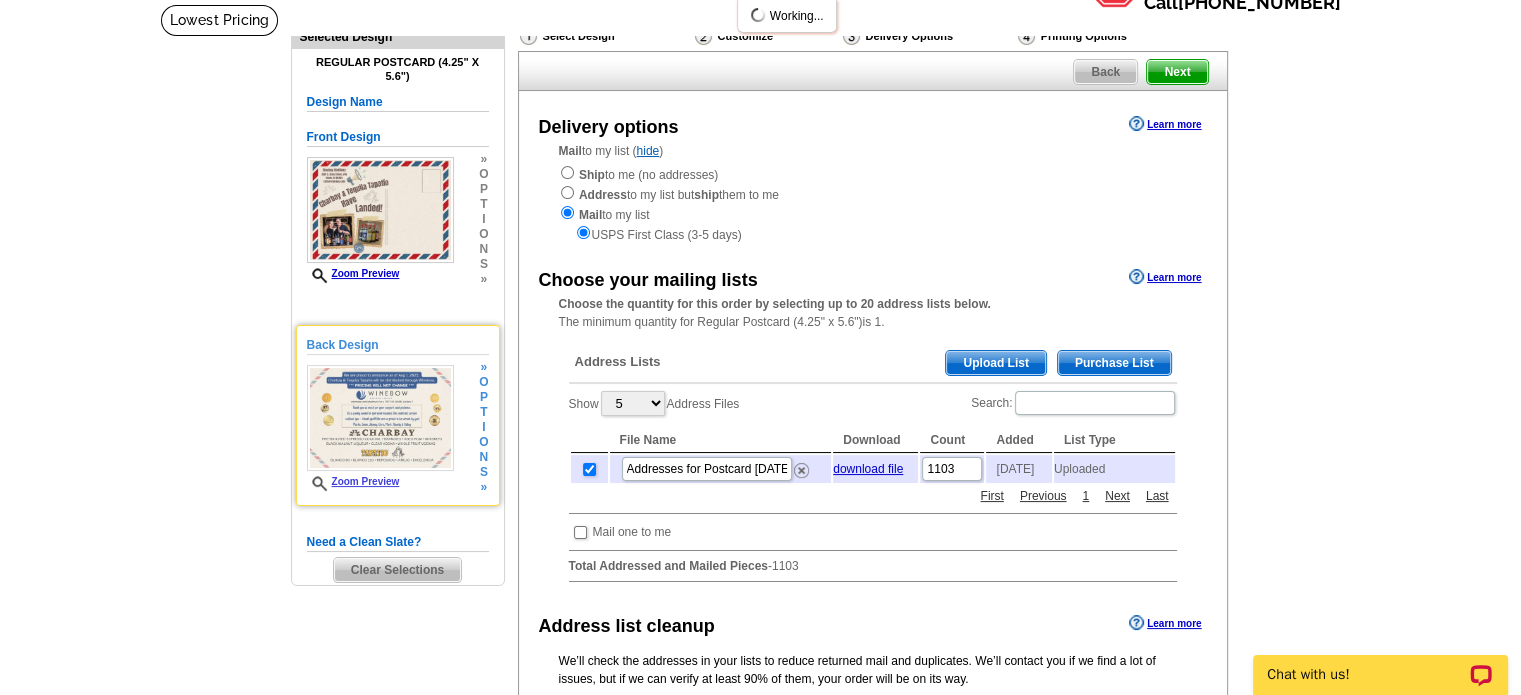 scroll, scrollTop: 127, scrollLeft: 0, axis: vertical 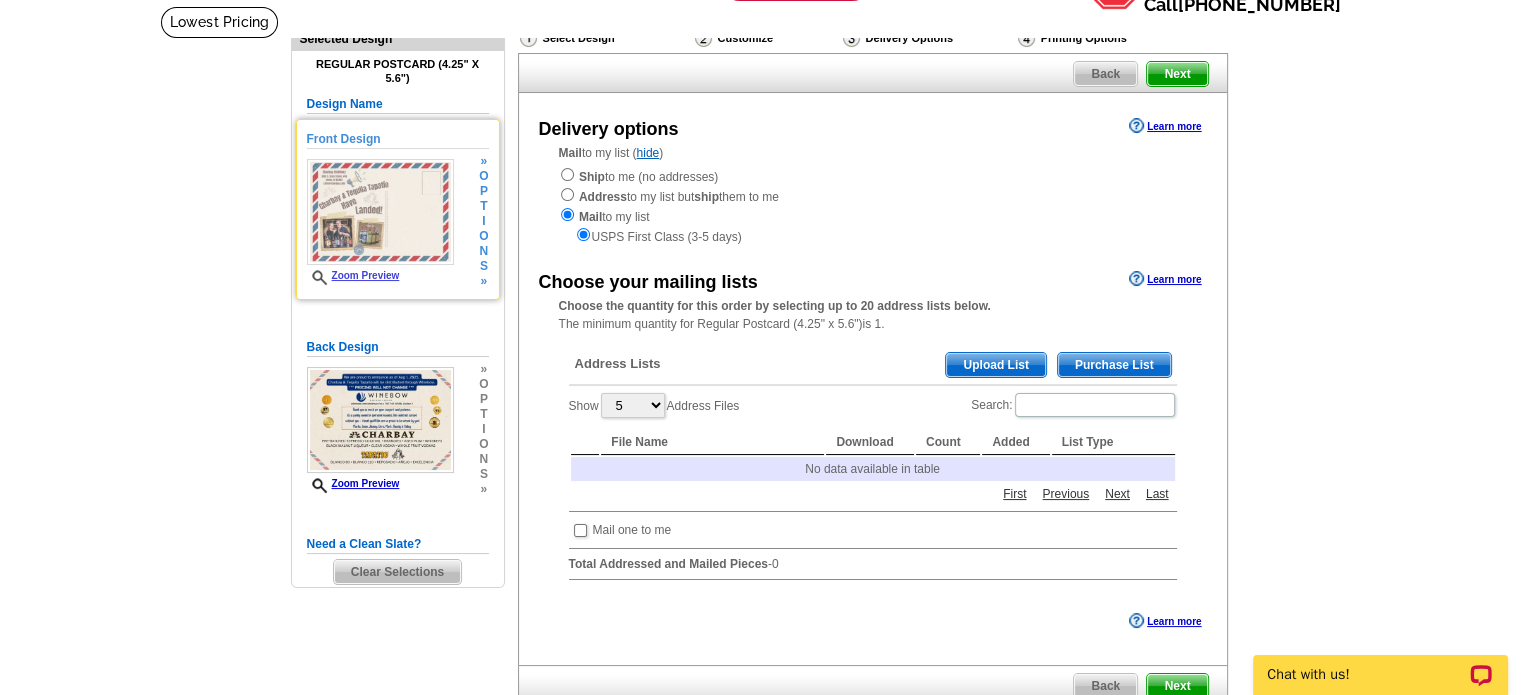 click on "Zoom Preview" at bounding box center [353, 275] 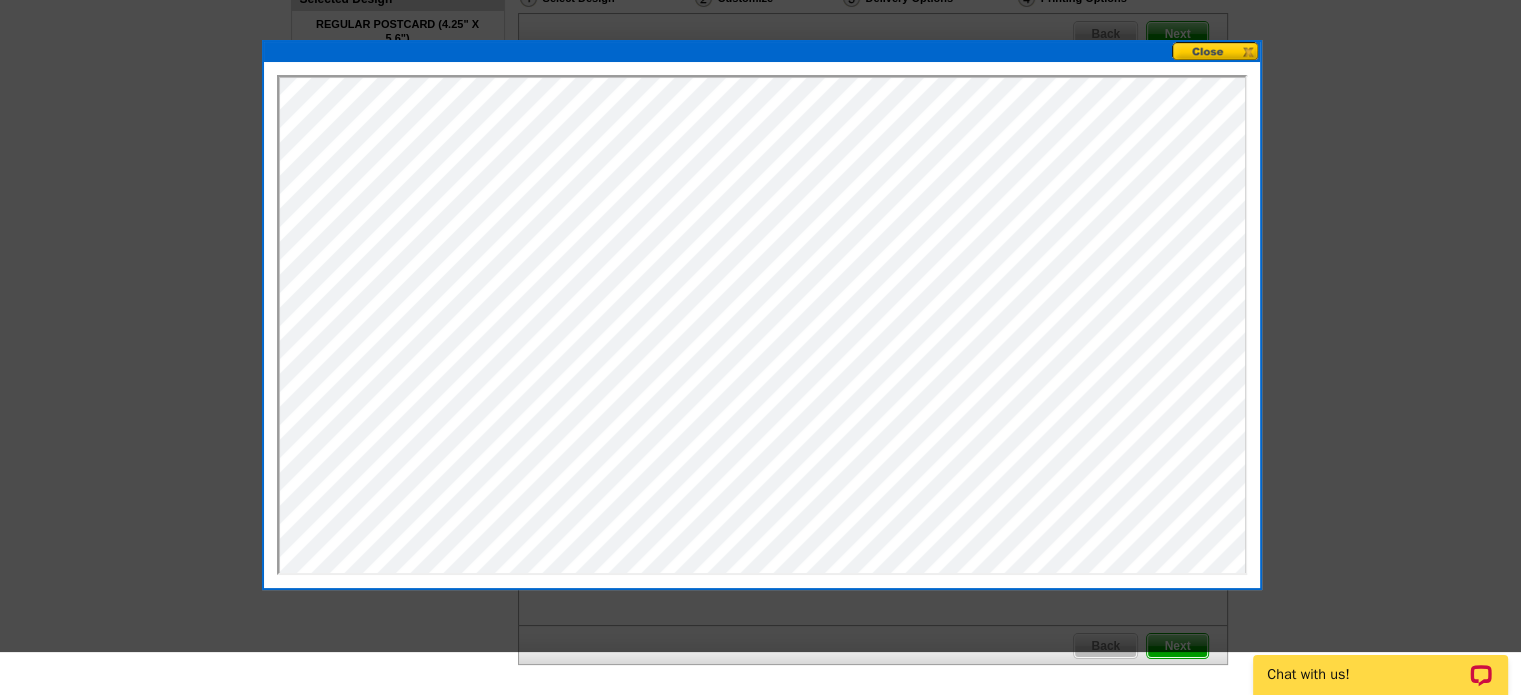 scroll, scrollTop: 182, scrollLeft: 0, axis: vertical 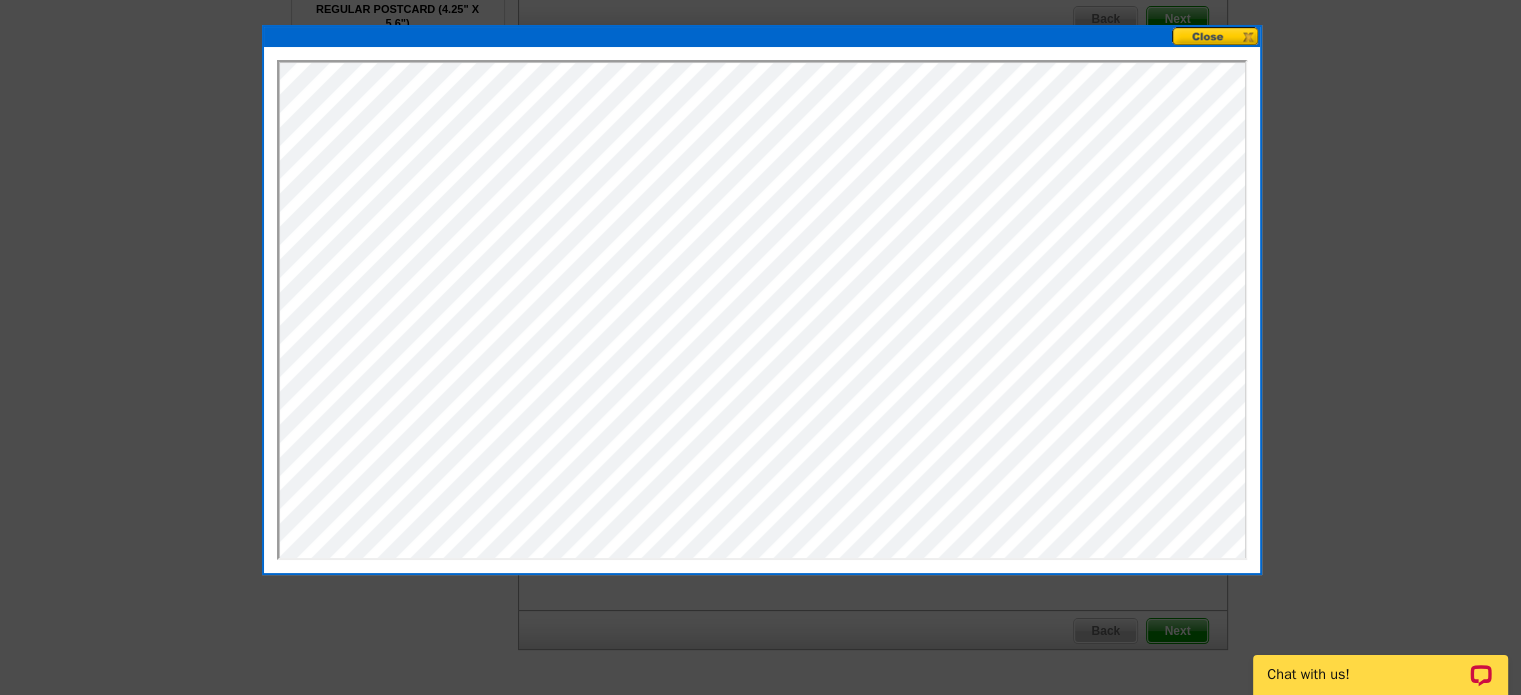 click at bounding box center [1216, 36] 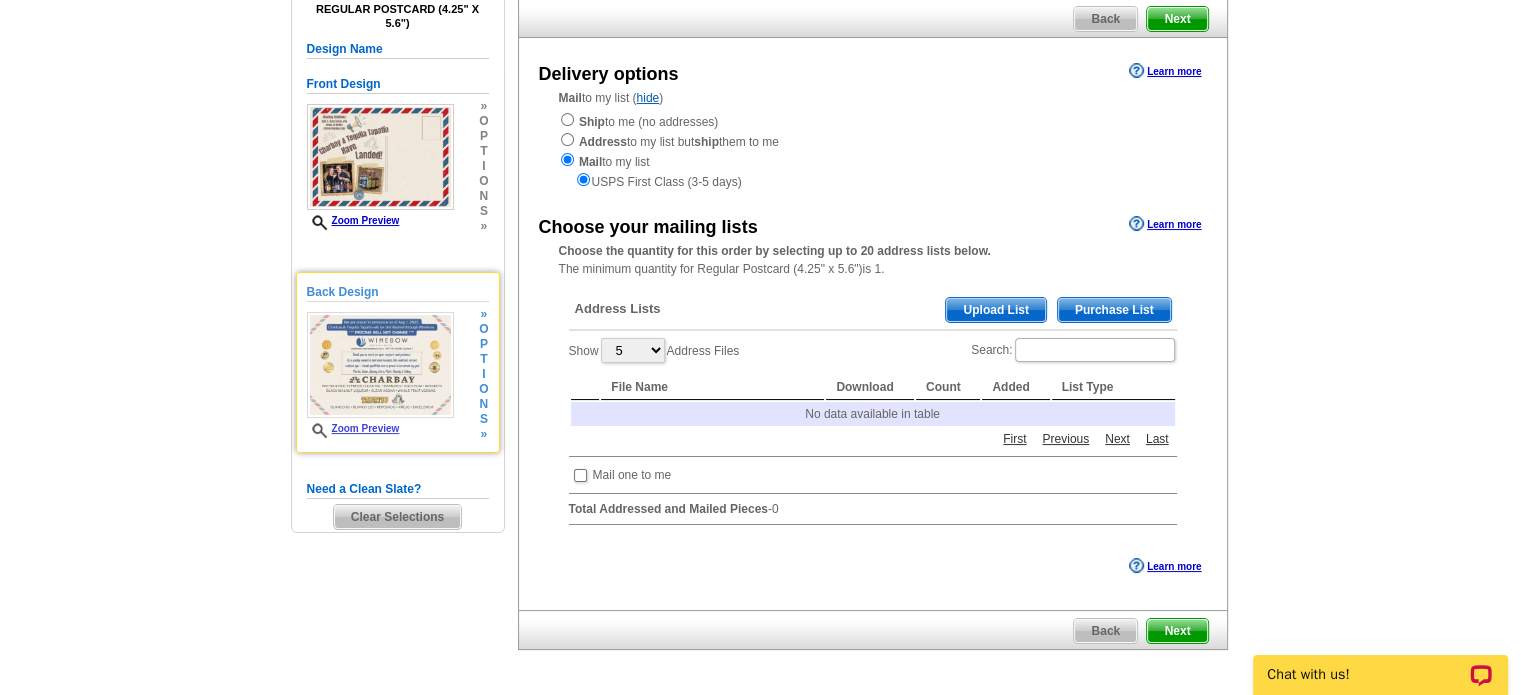 click on "Zoom Preview" at bounding box center (353, 428) 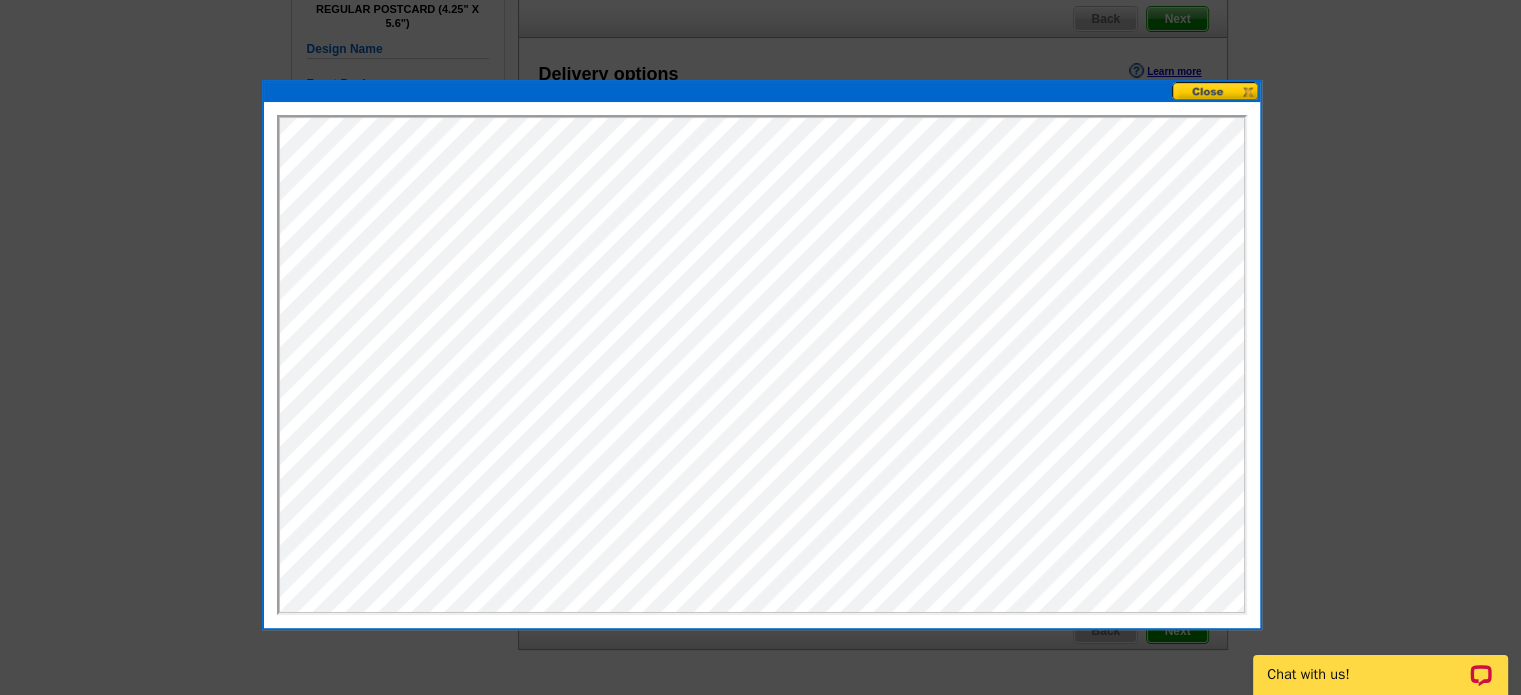 scroll, scrollTop: 0, scrollLeft: 0, axis: both 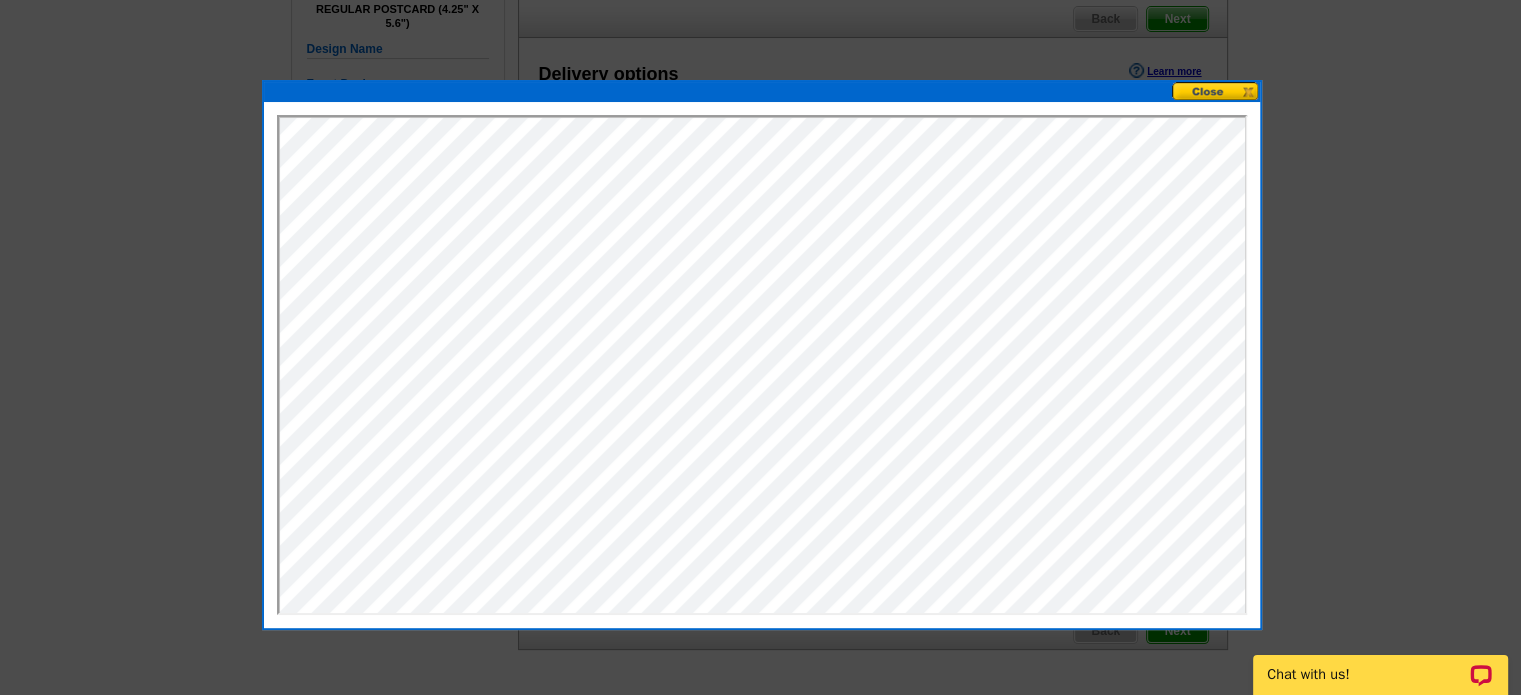 click at bounding box center (1216, 91) 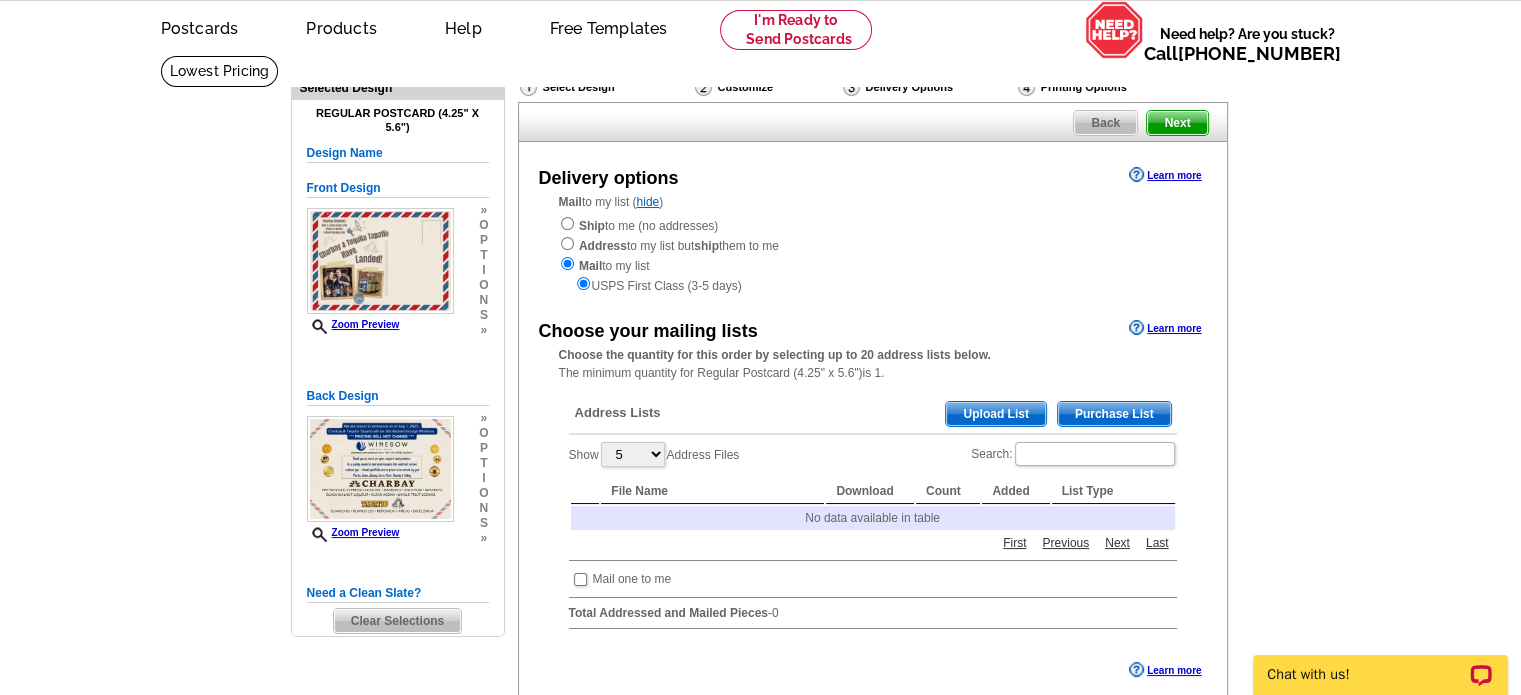 scroll, scrollTop: 77, scrollLeft: 0, axis: vertical 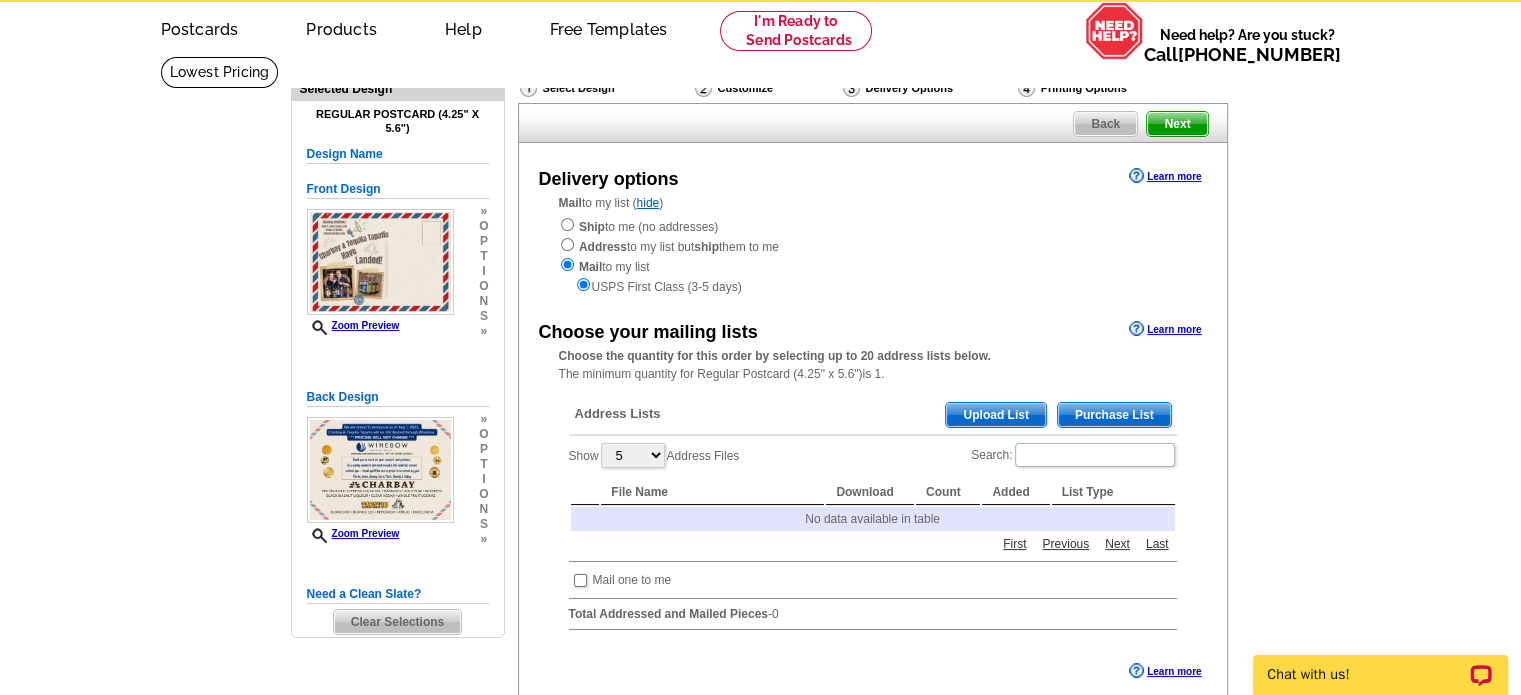 click on "Design Name" at bounding box center (398, 154) 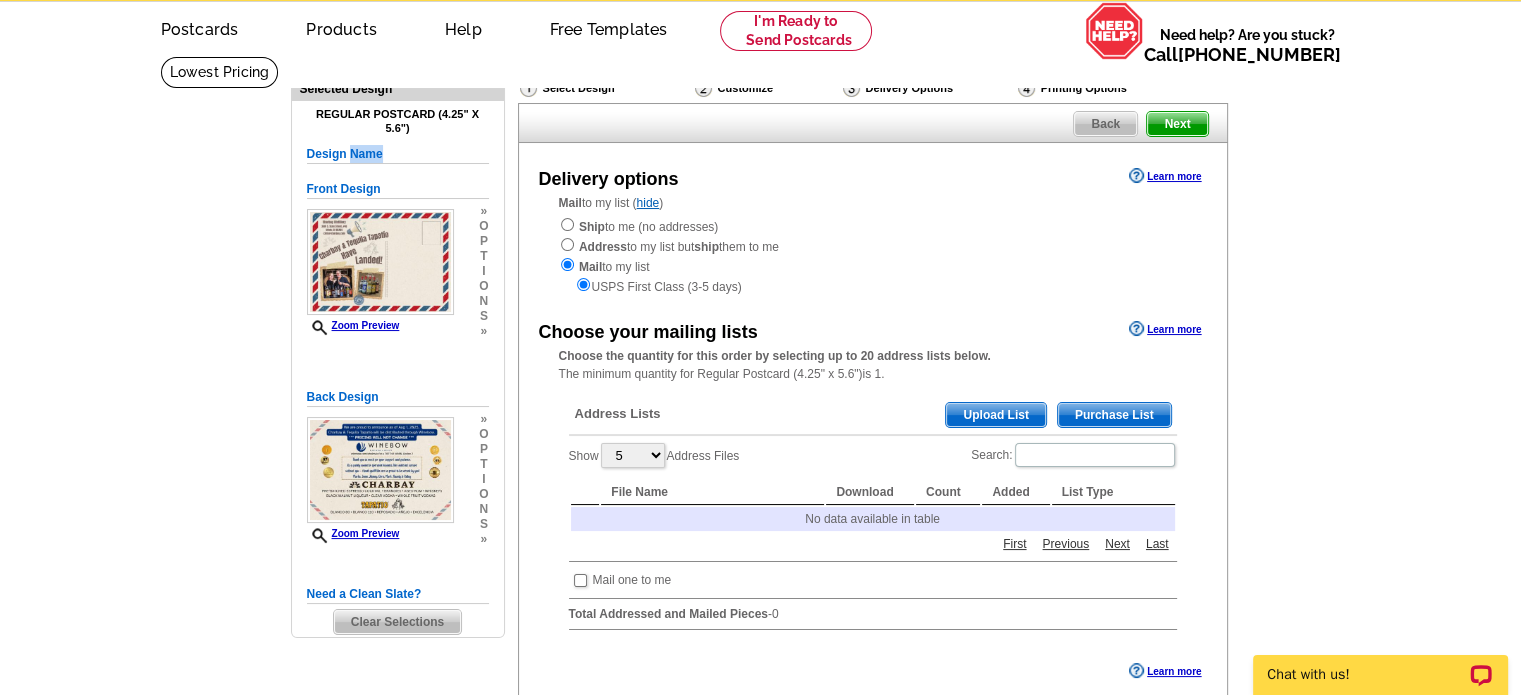 click on "Design Name" at bounding box center [398, 154] 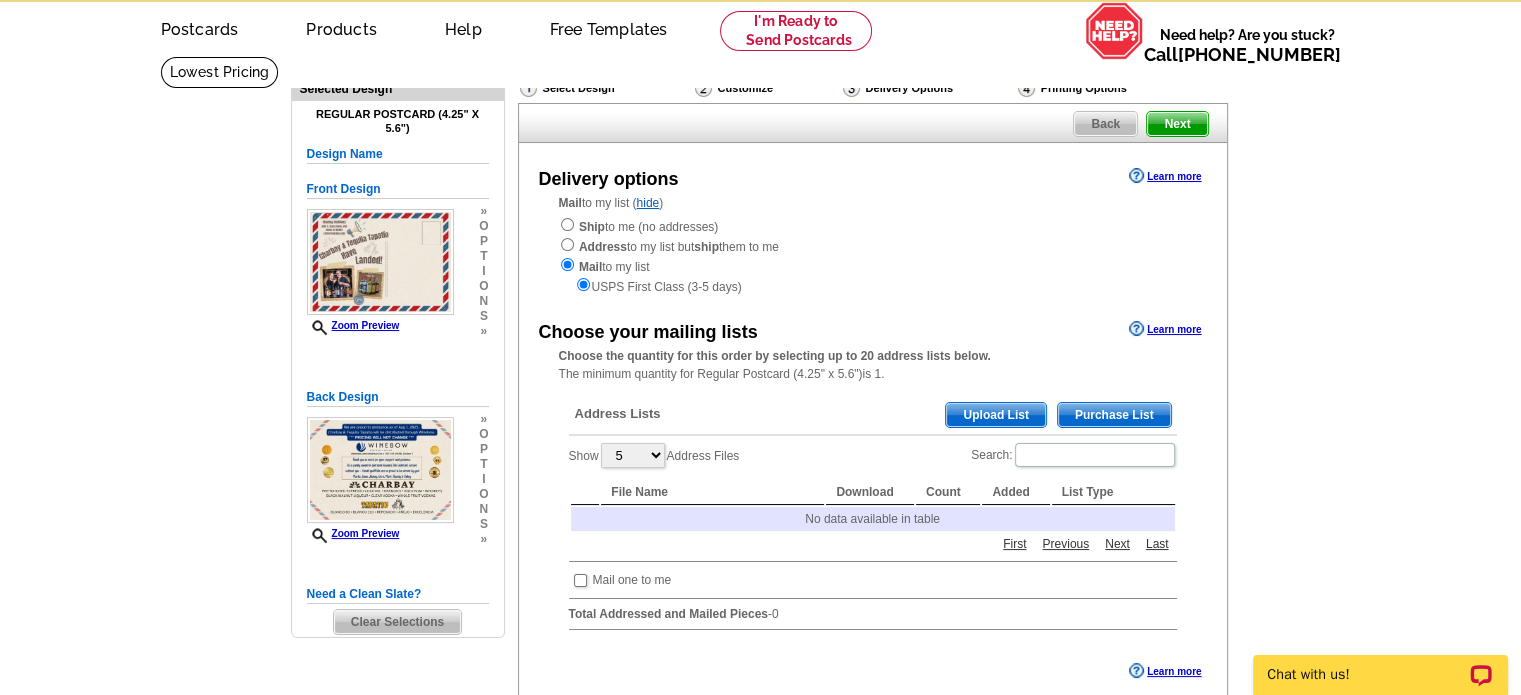 scroll, scrollTop: 103, scrollLeft: 0, axis: vertical 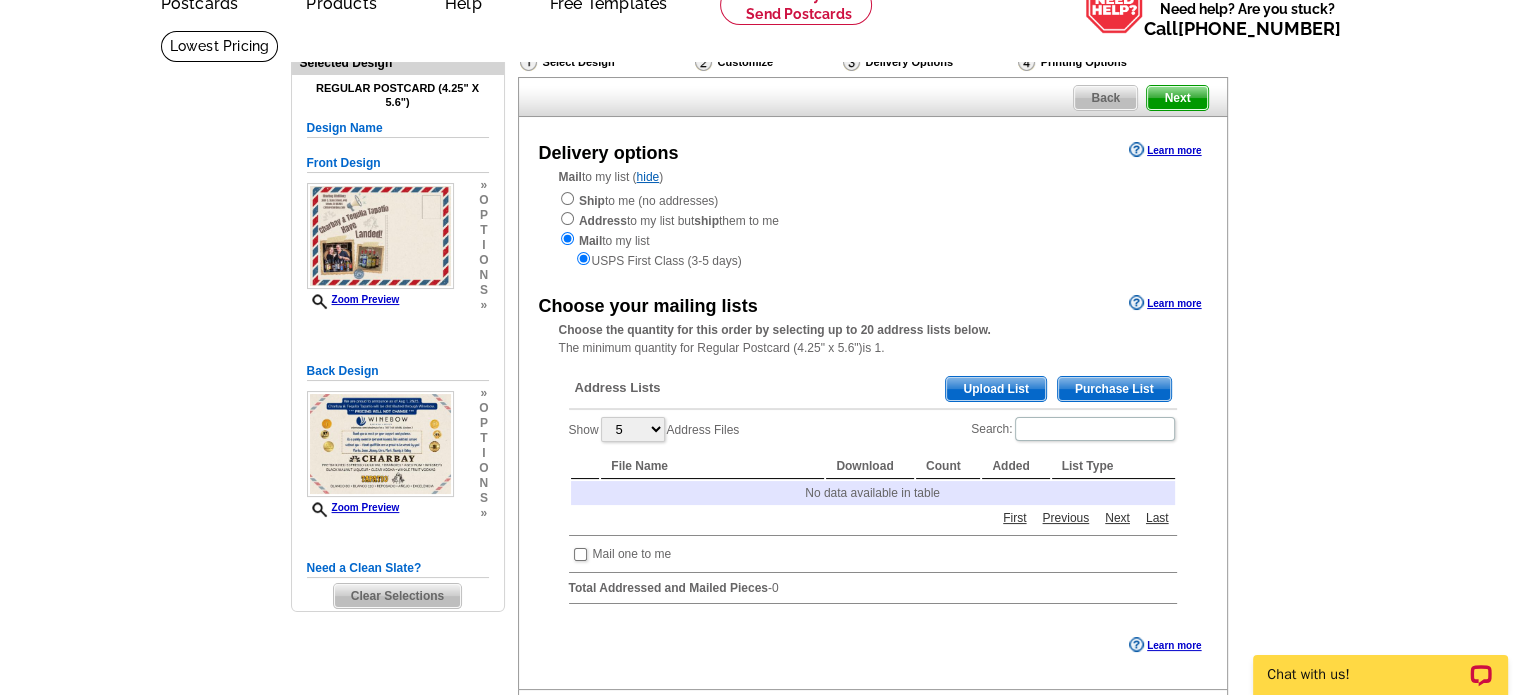 click on "Upload List" at bounding box center [995, 389] 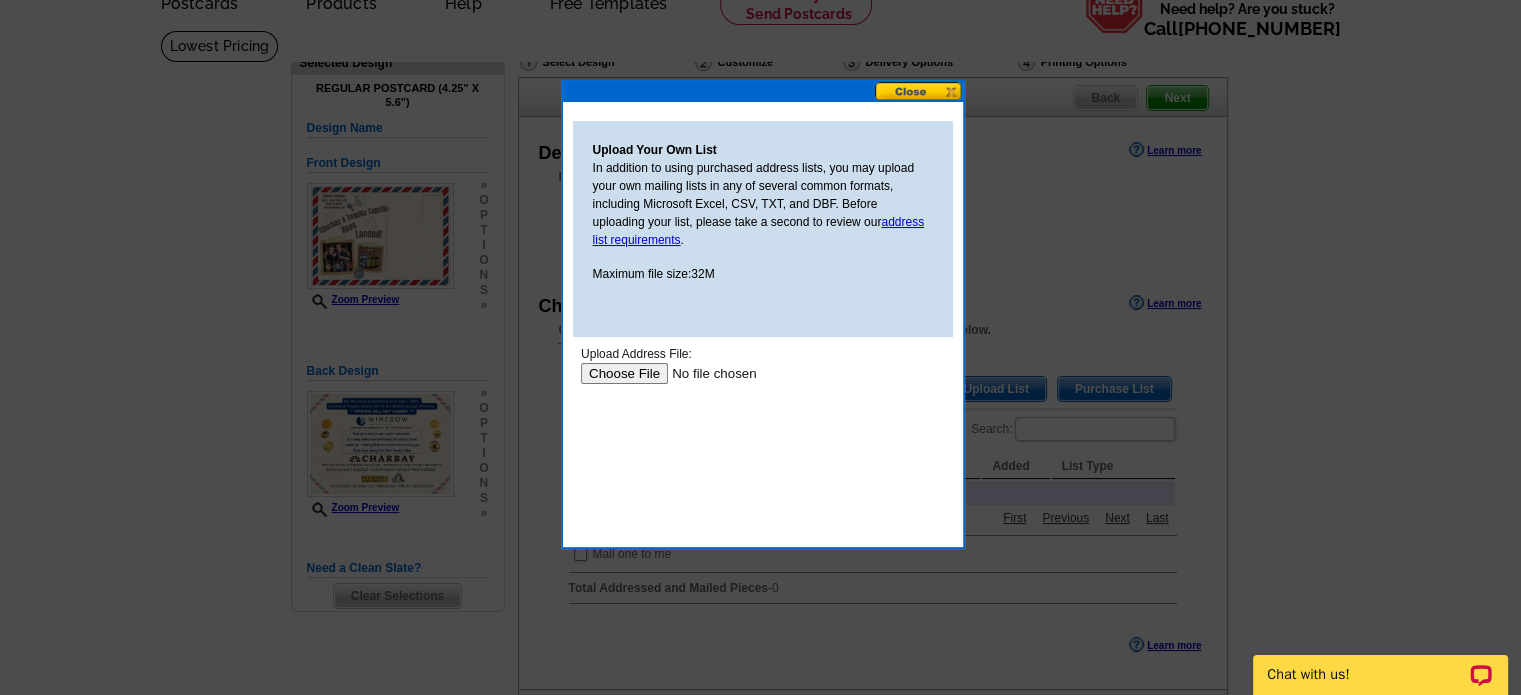 scroll, scrollTop: 0, scrollLeft: 0, axis: both 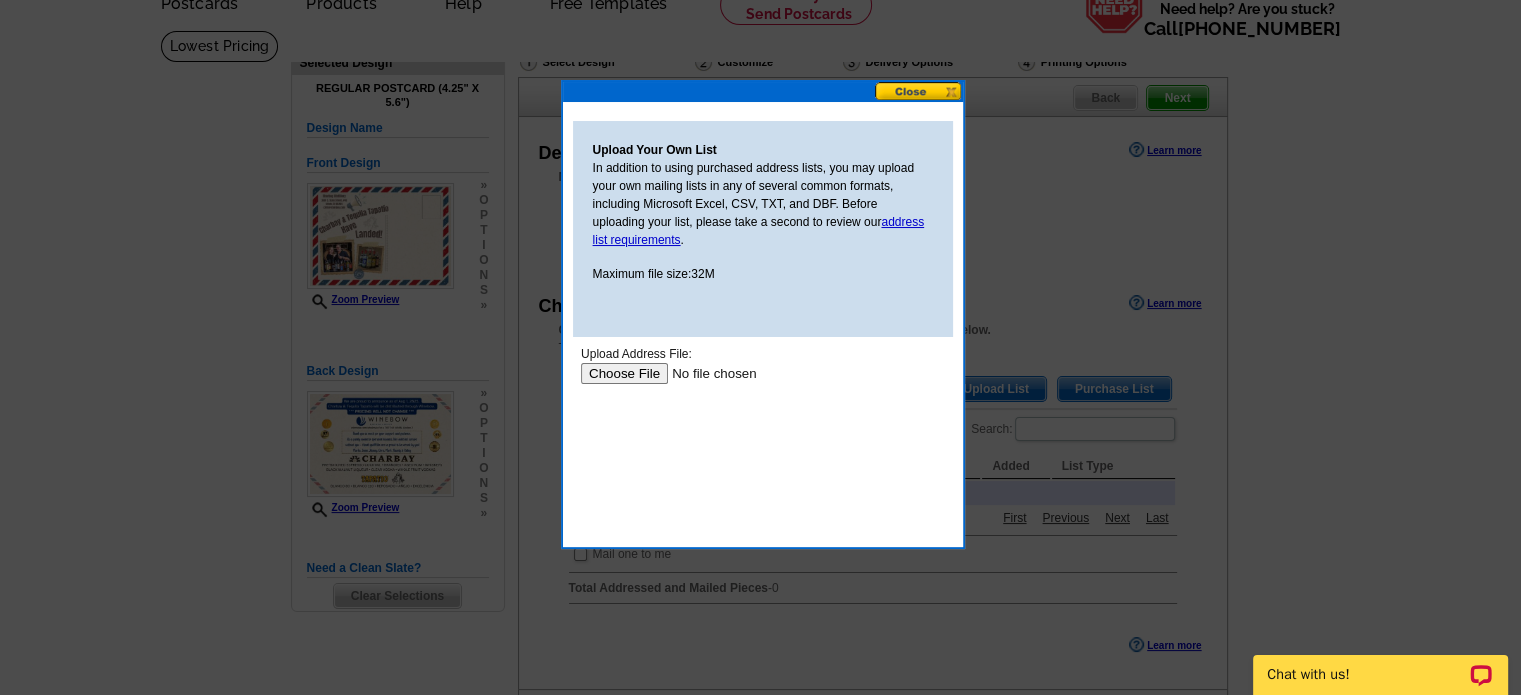 click at bounding box center (706, 373) 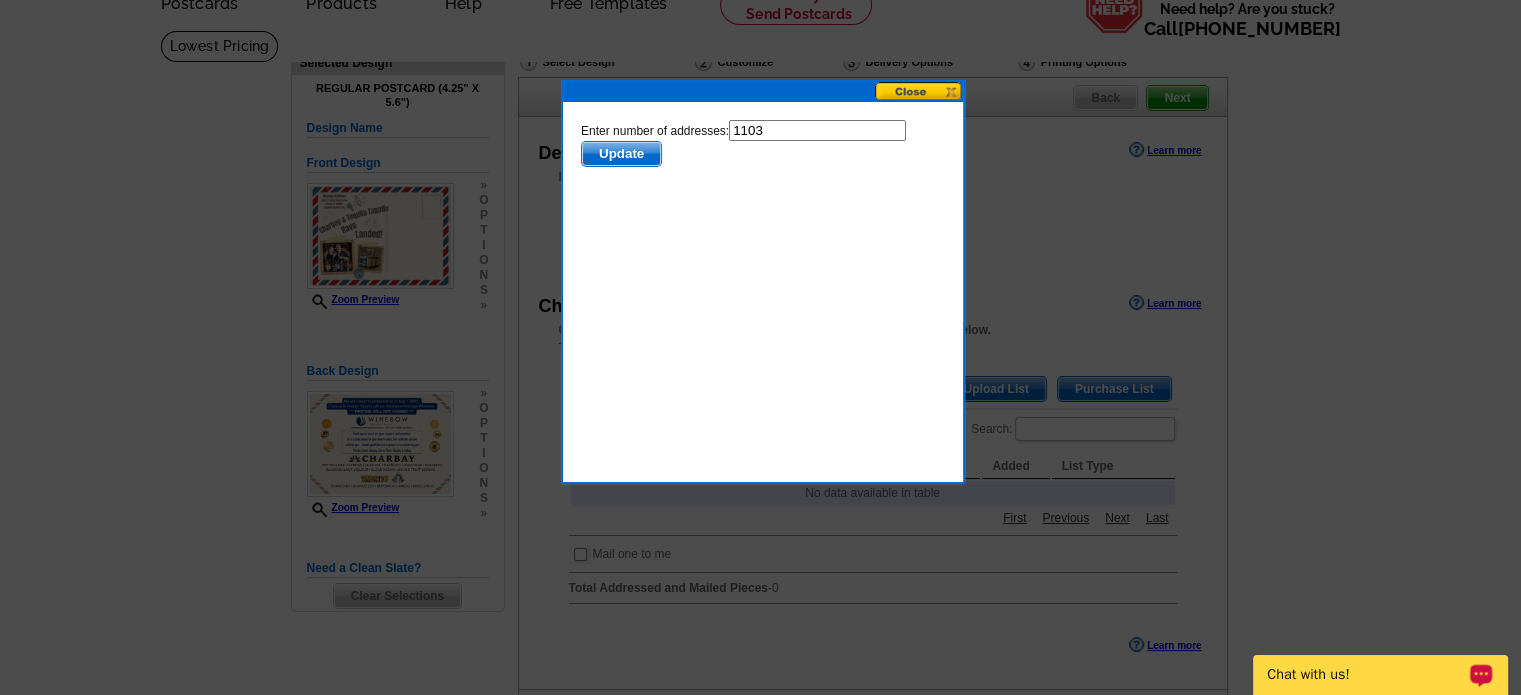scroll, scrollTop: 0, scrollLeft: 0, axis: both 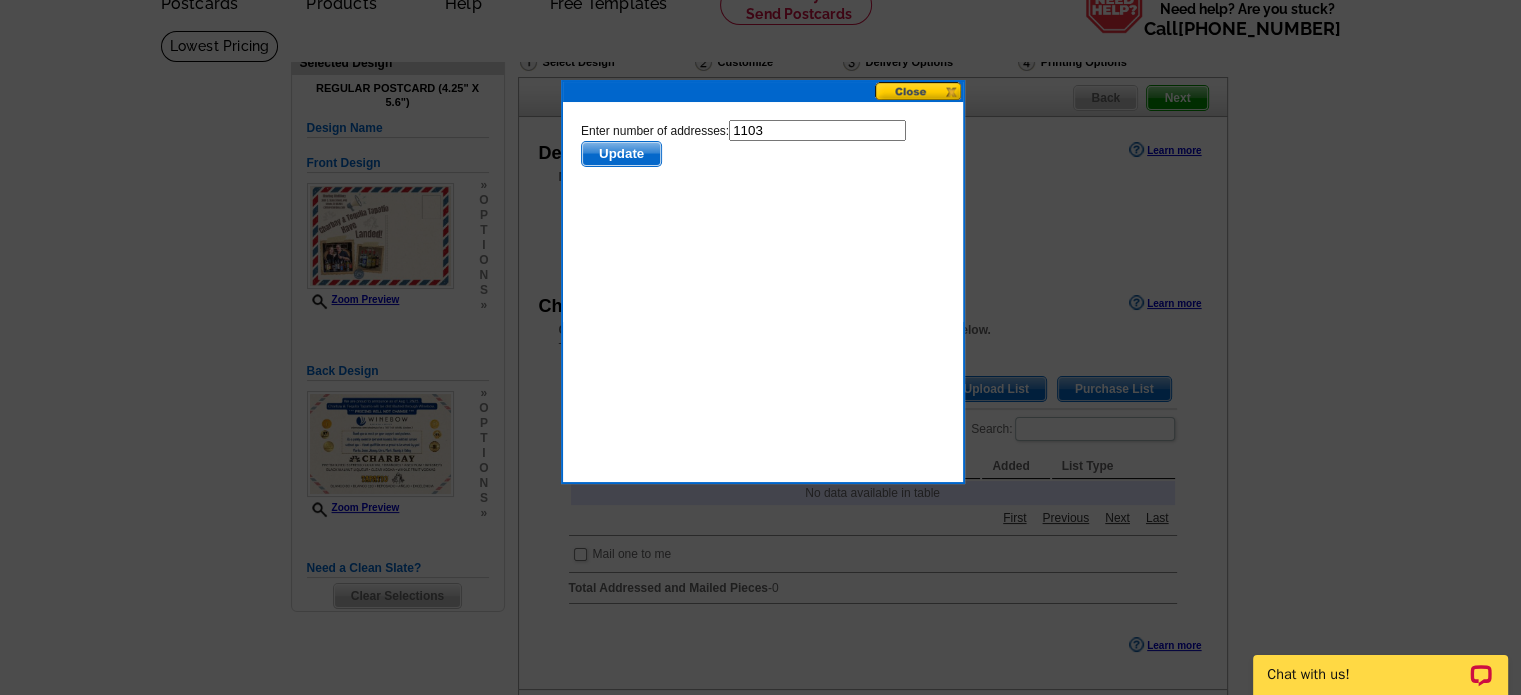 click on "Update" at bounding box center [620, 154] 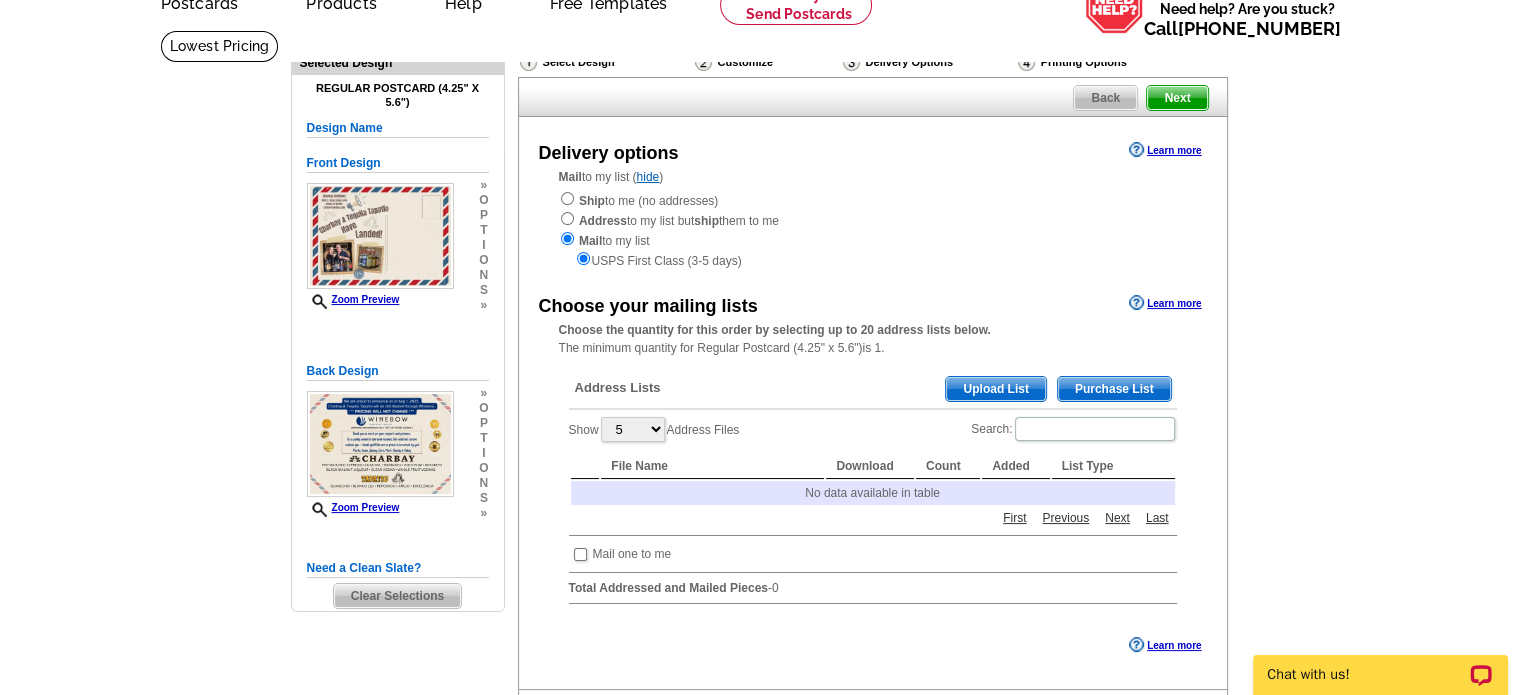 scroll, scrollTop: 110, scrollLeft: 0, axis: vertical 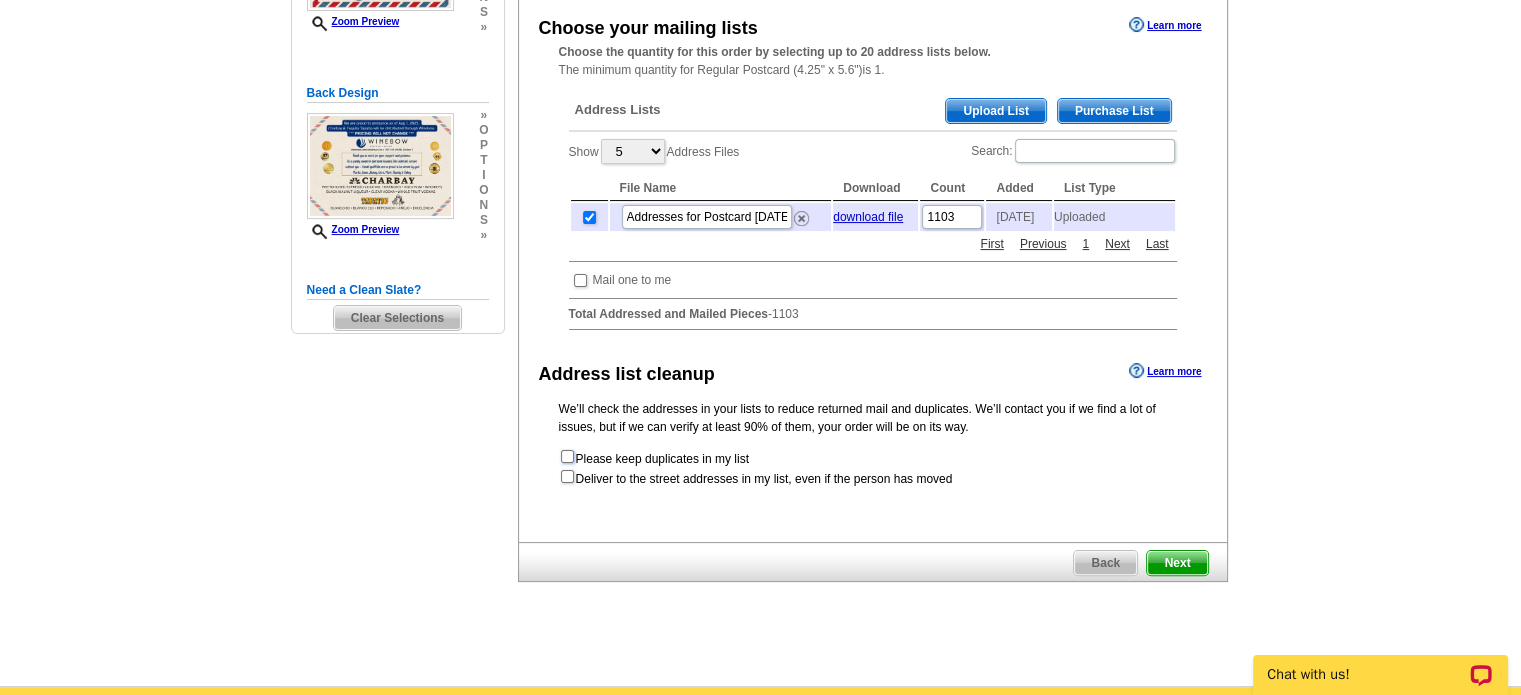click at bounding box center (567, 456) 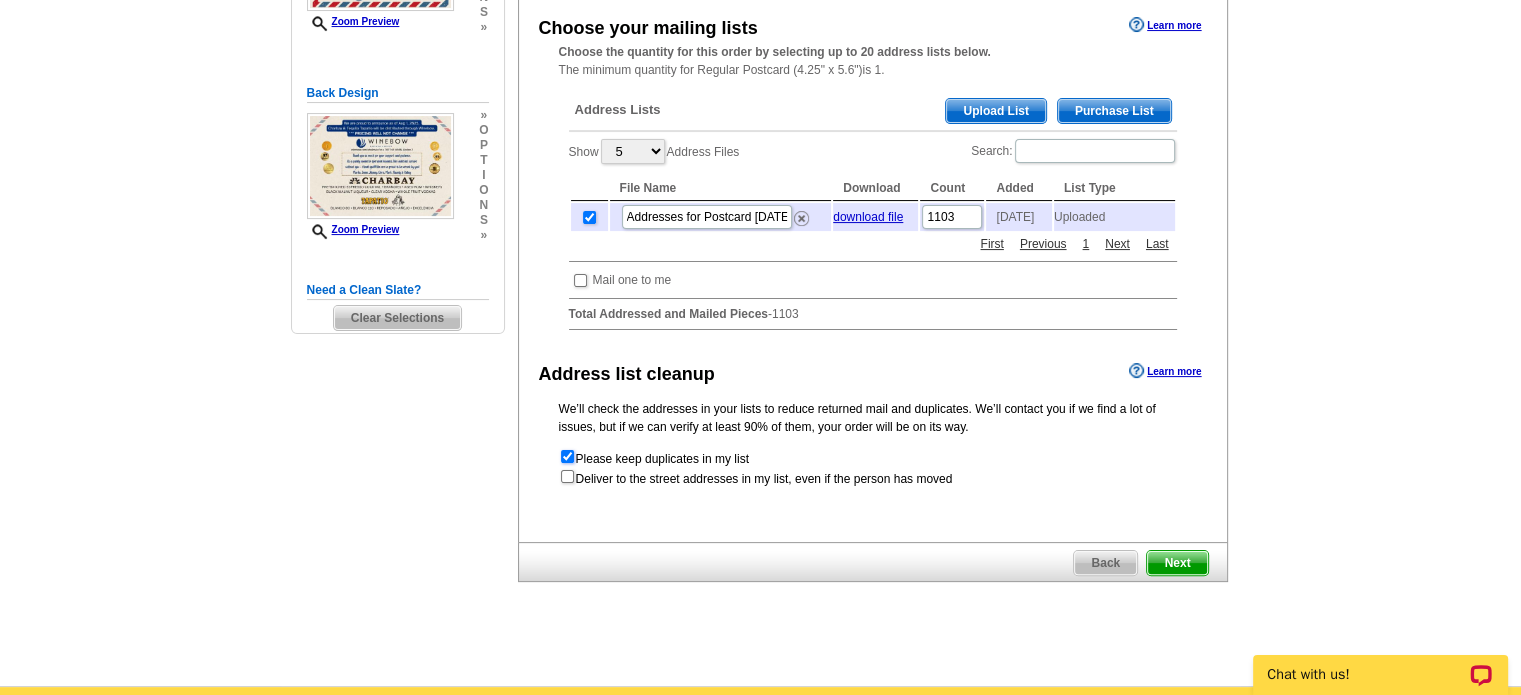 scroll, scrollTop: 0, scrollLeft: 0, axis: both 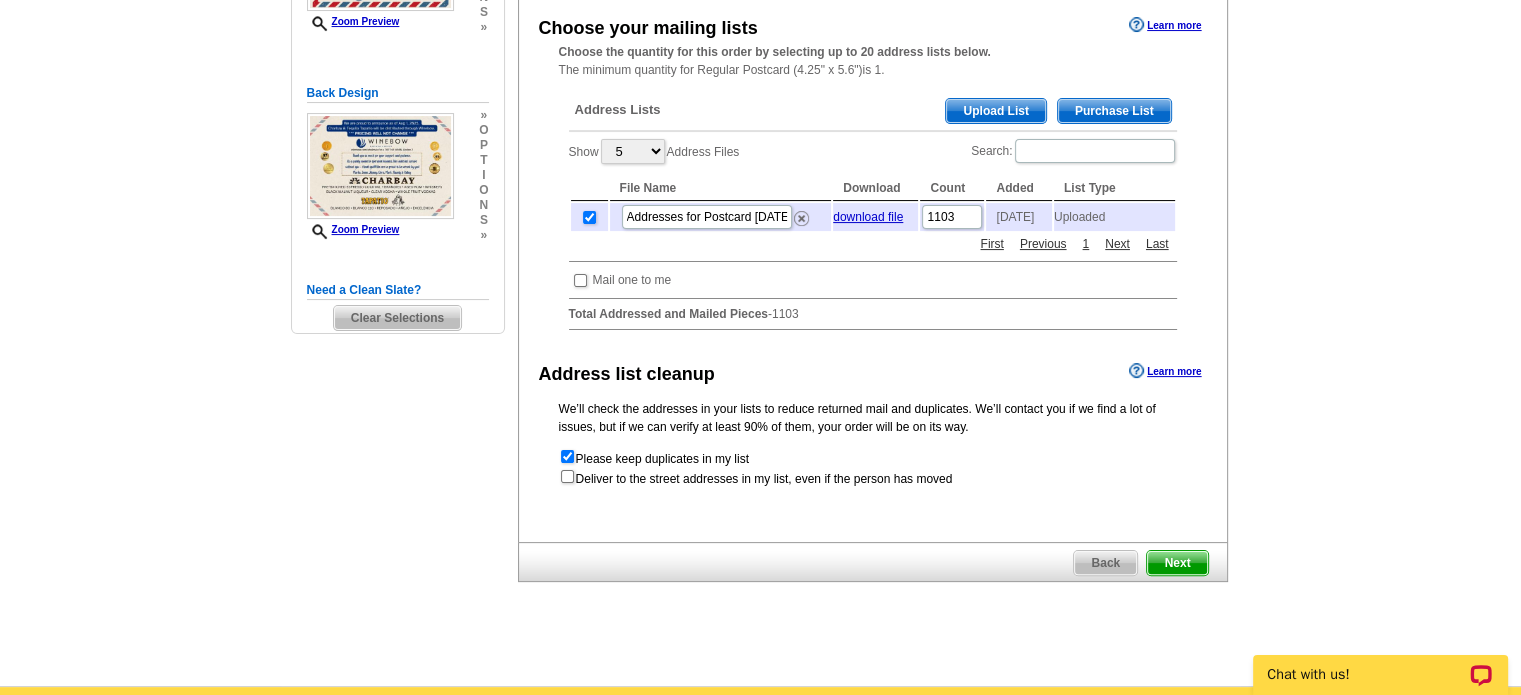 click on "Delivery options
Learn more
Mail  to my list                            ( hide )
Ship  to me (no addresses)
Address  to my list but  ship  them to me
Mail  to my list
USPS First Class                                                    (3-5 days)
Choose your mailing lists
Learn more
Choose the quantity for this order by selecting up to 20 address lists below." at bounding box center (873, 190) 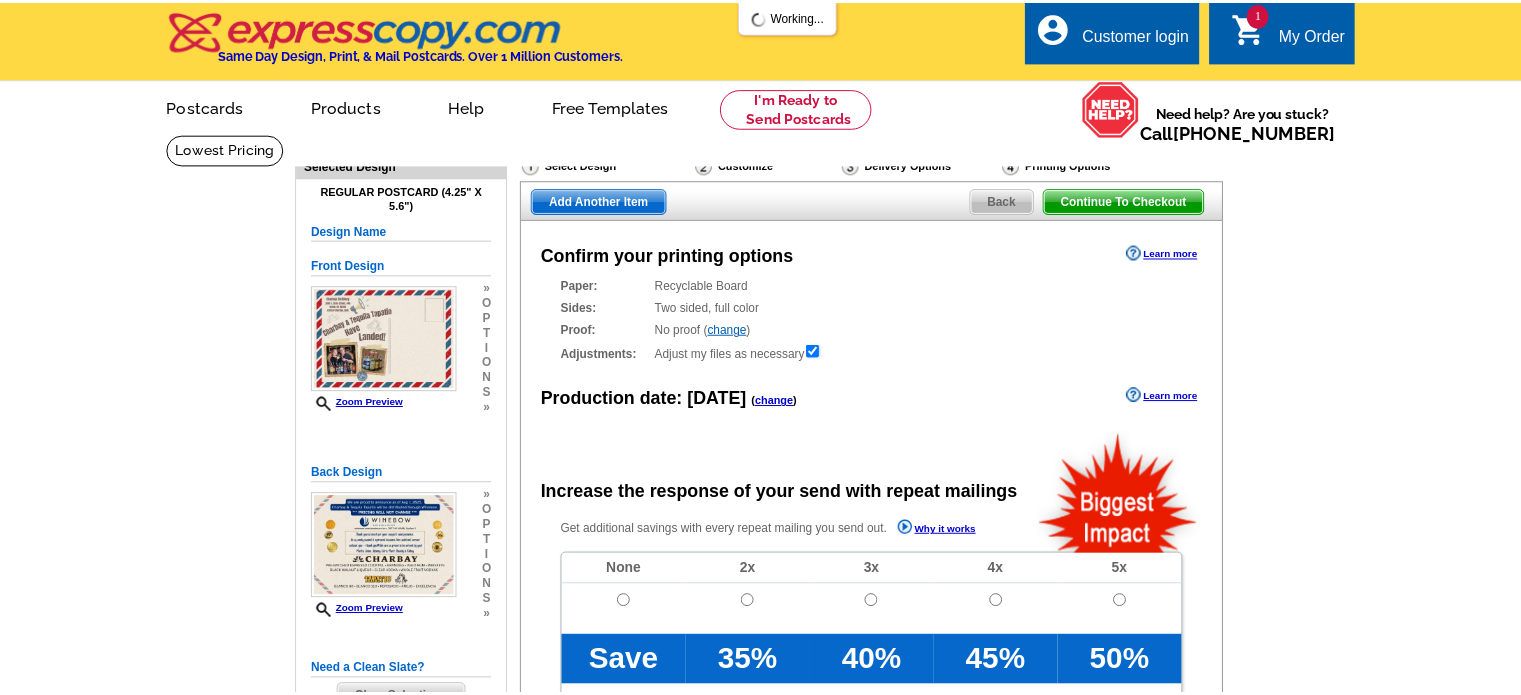 scroll, scrollTop: 0, scrollLeft: 0, axis: both 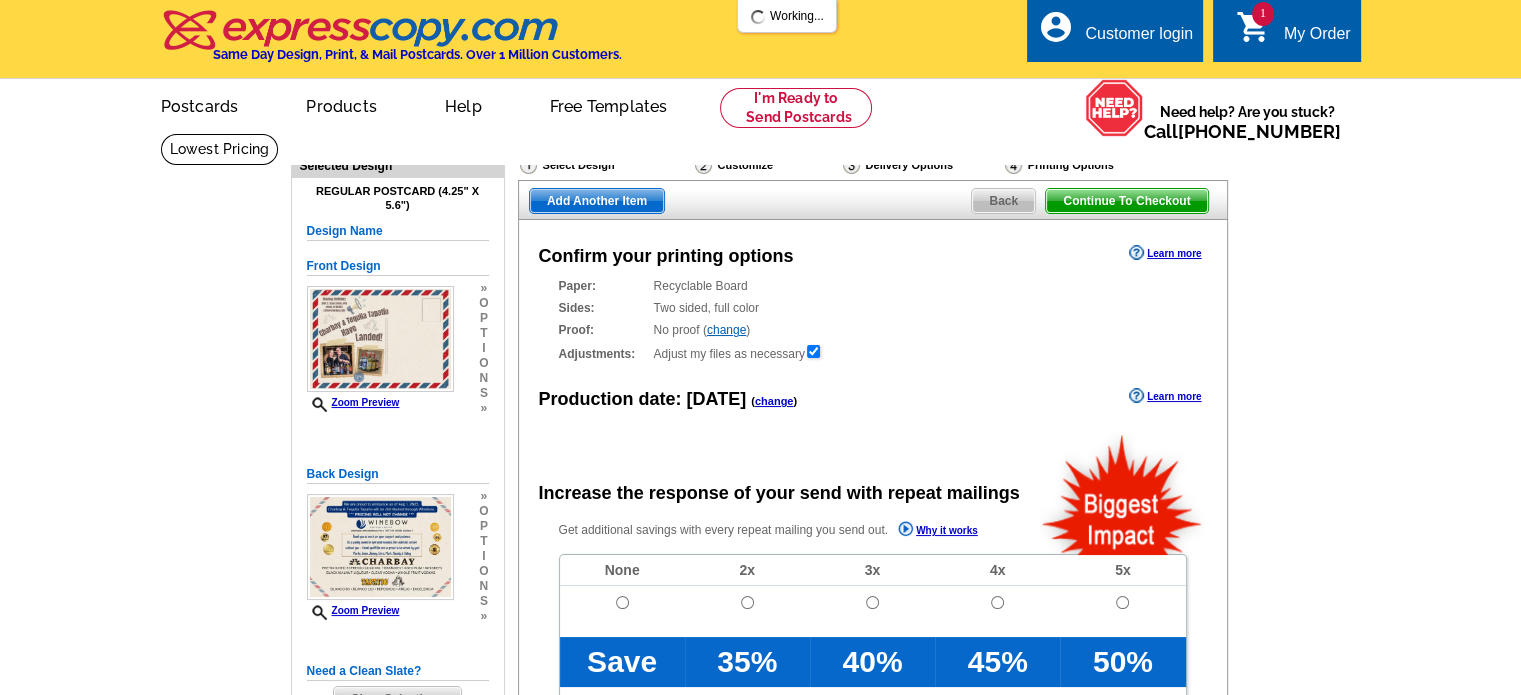 radio on "false" 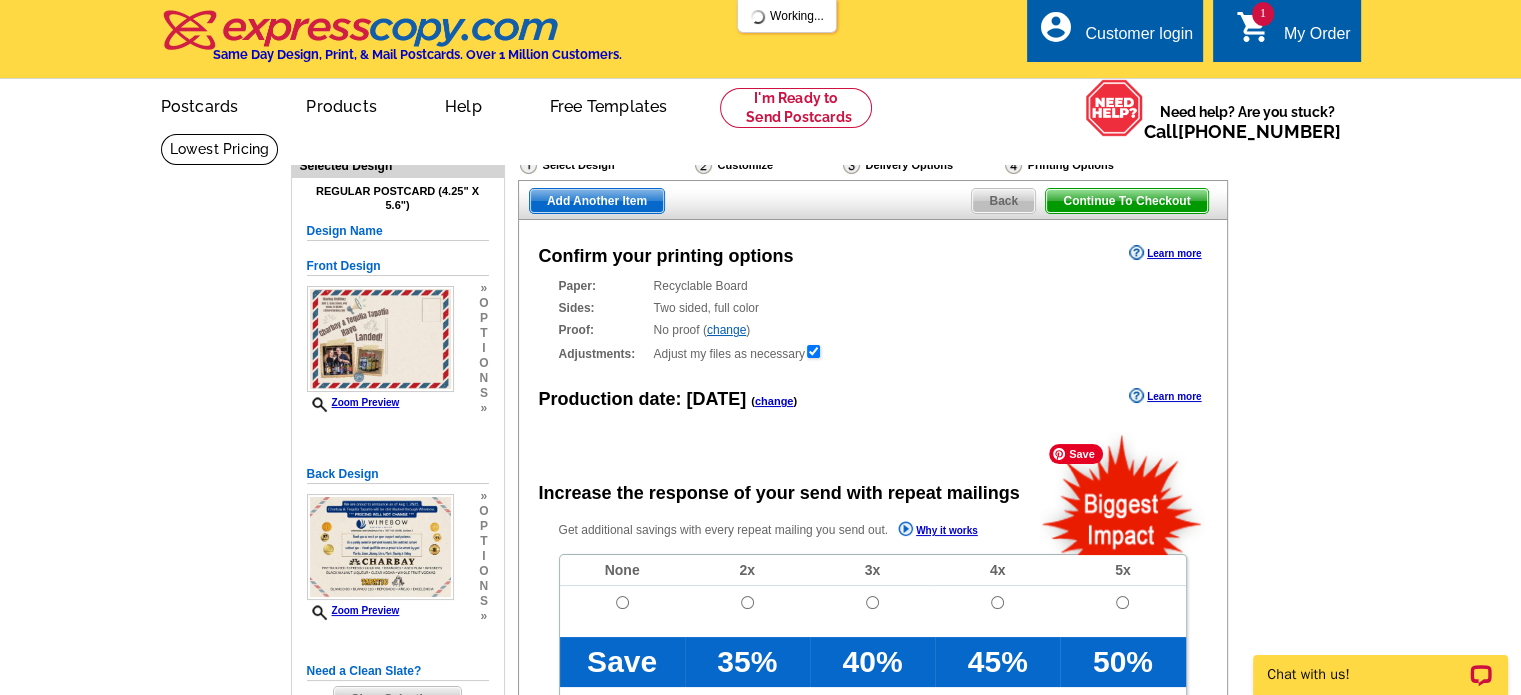 scroll, scrollTop: 0, scrollLeft: 0, axis: both 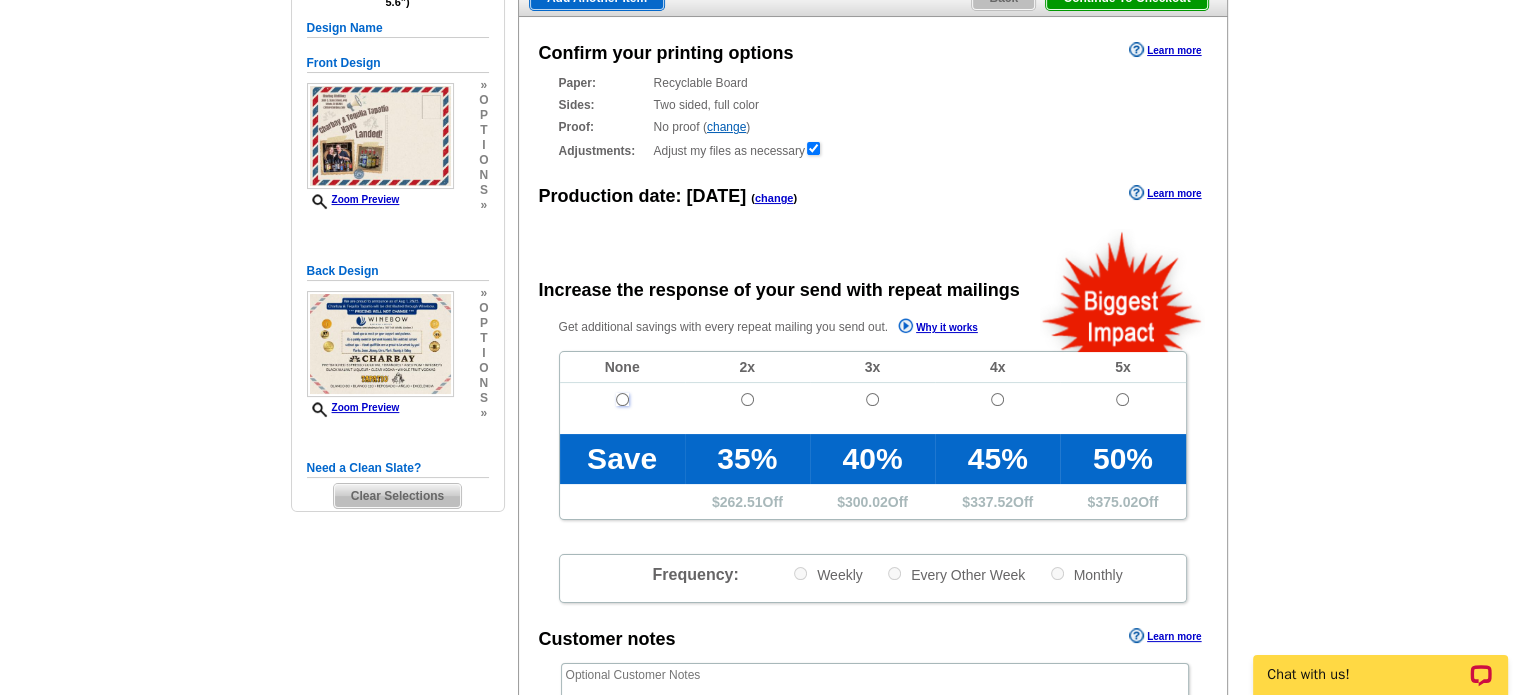click at bounding box center (622, 399) 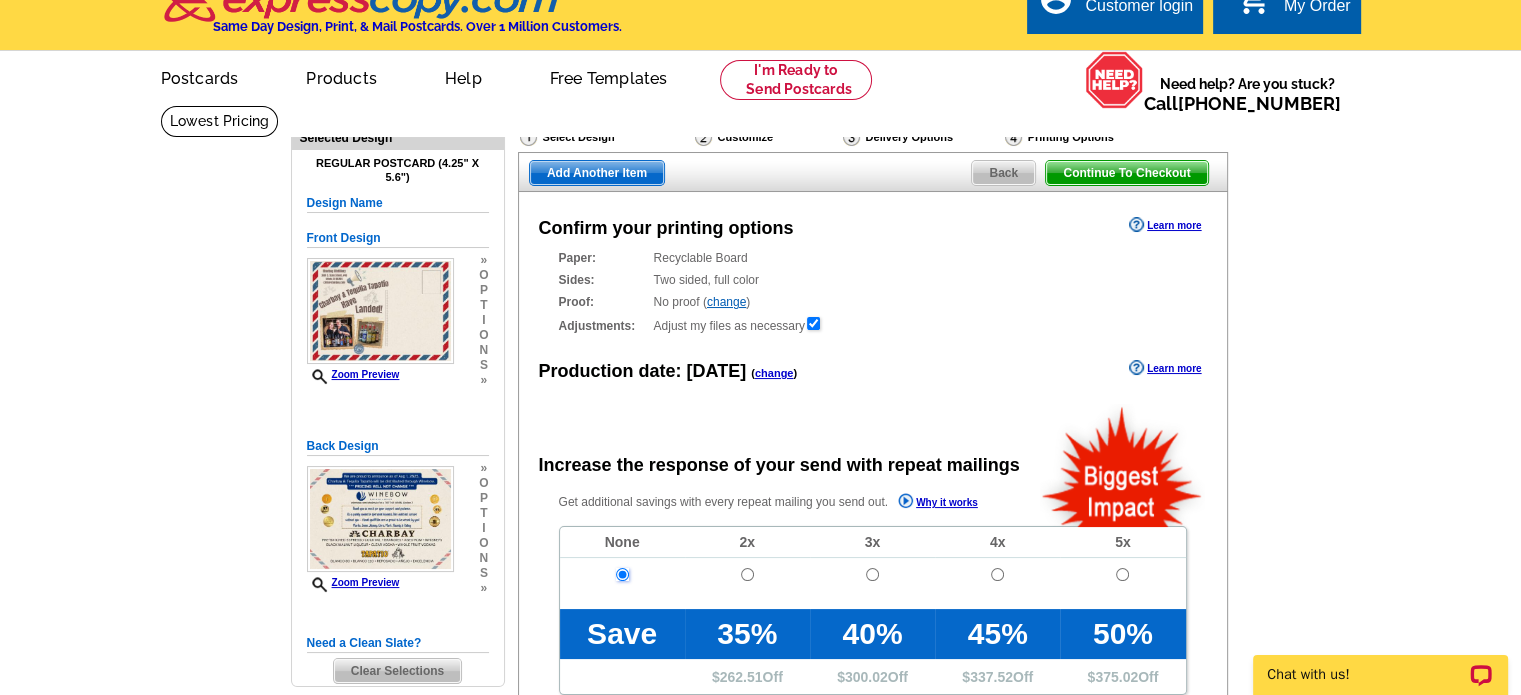 scroll, scrollTop: 24, scrollLeft: 0, axis: vertical 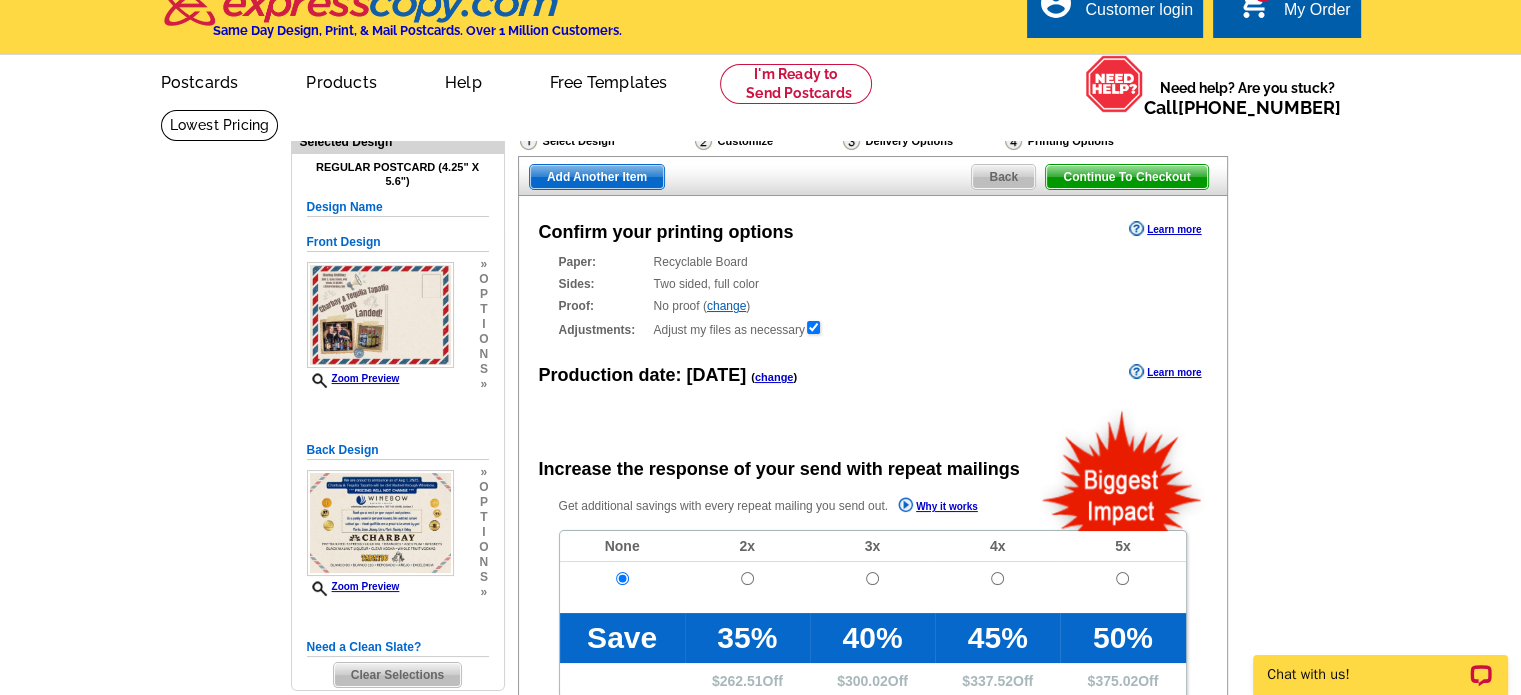 click on "Select Design" at bounding box center (605, 143) 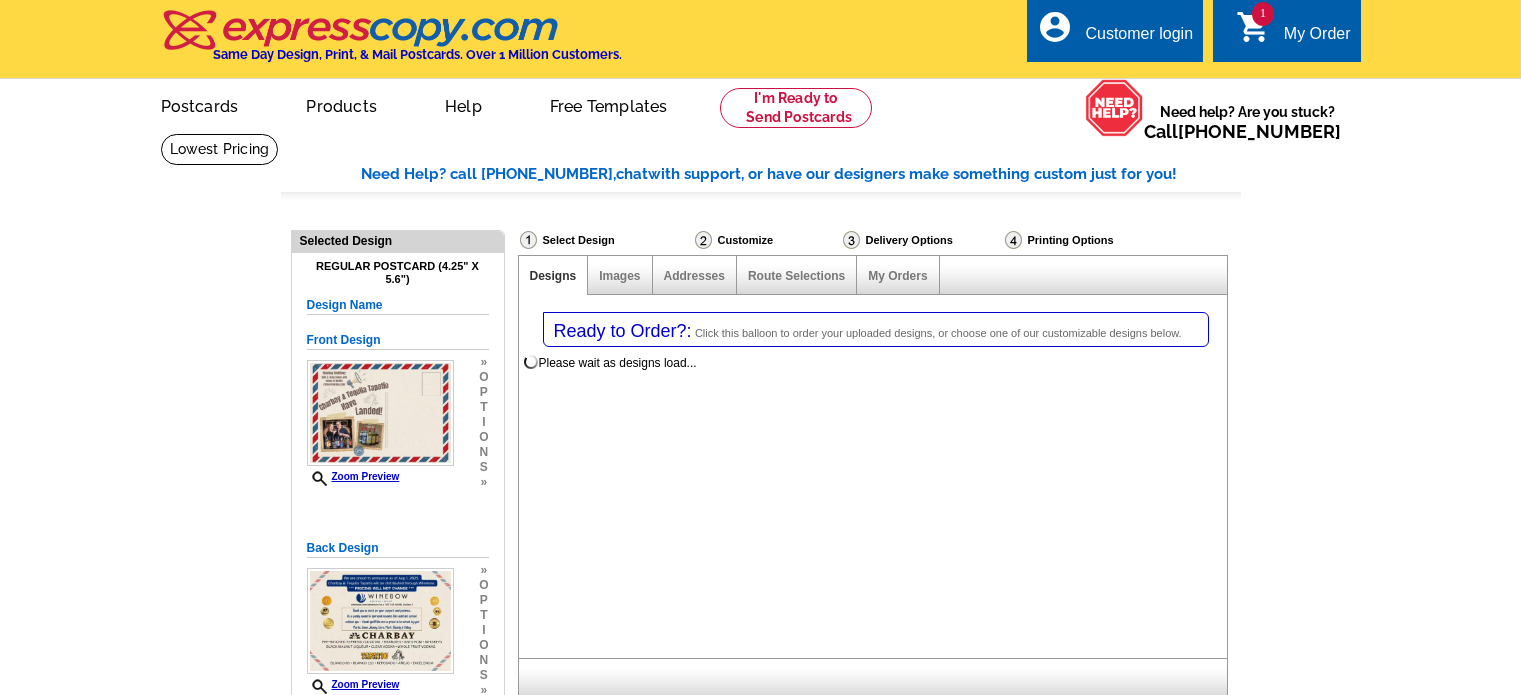 select on "1" 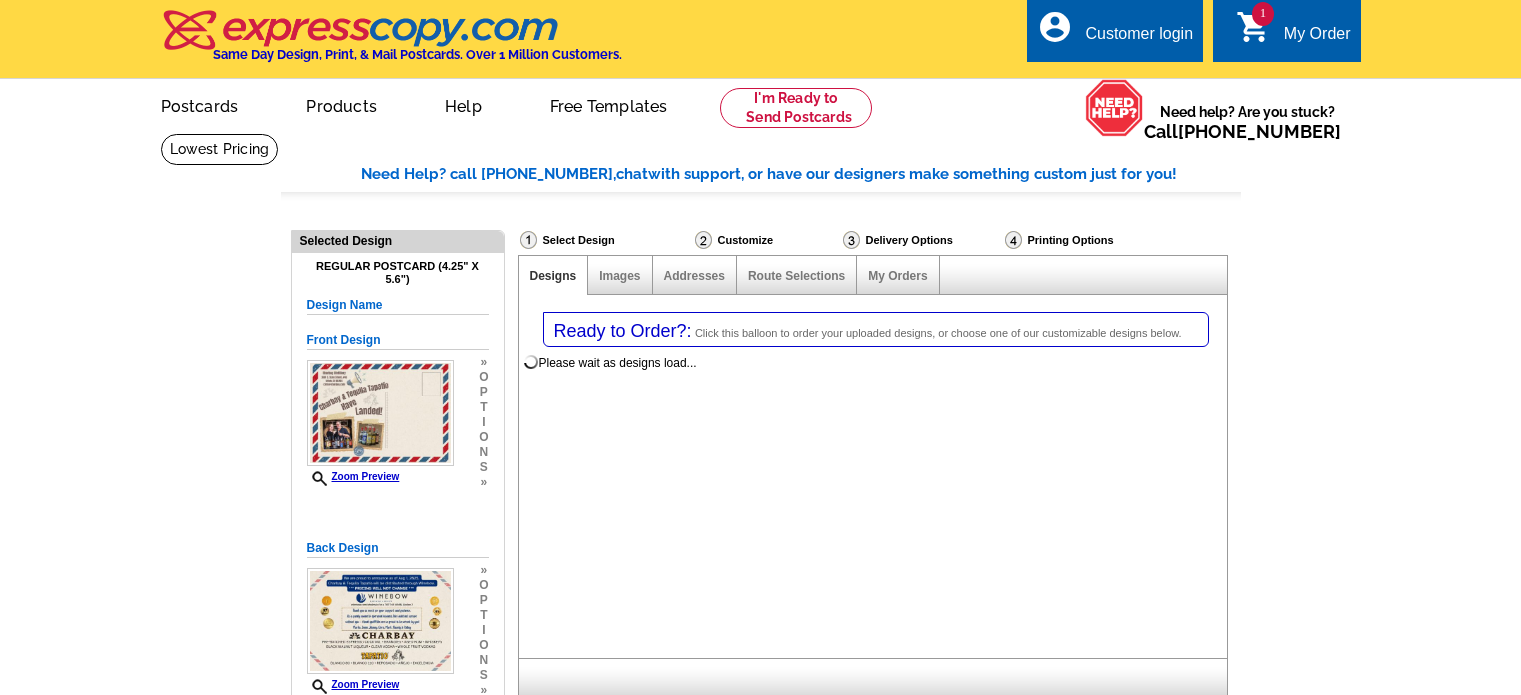 select on "1" 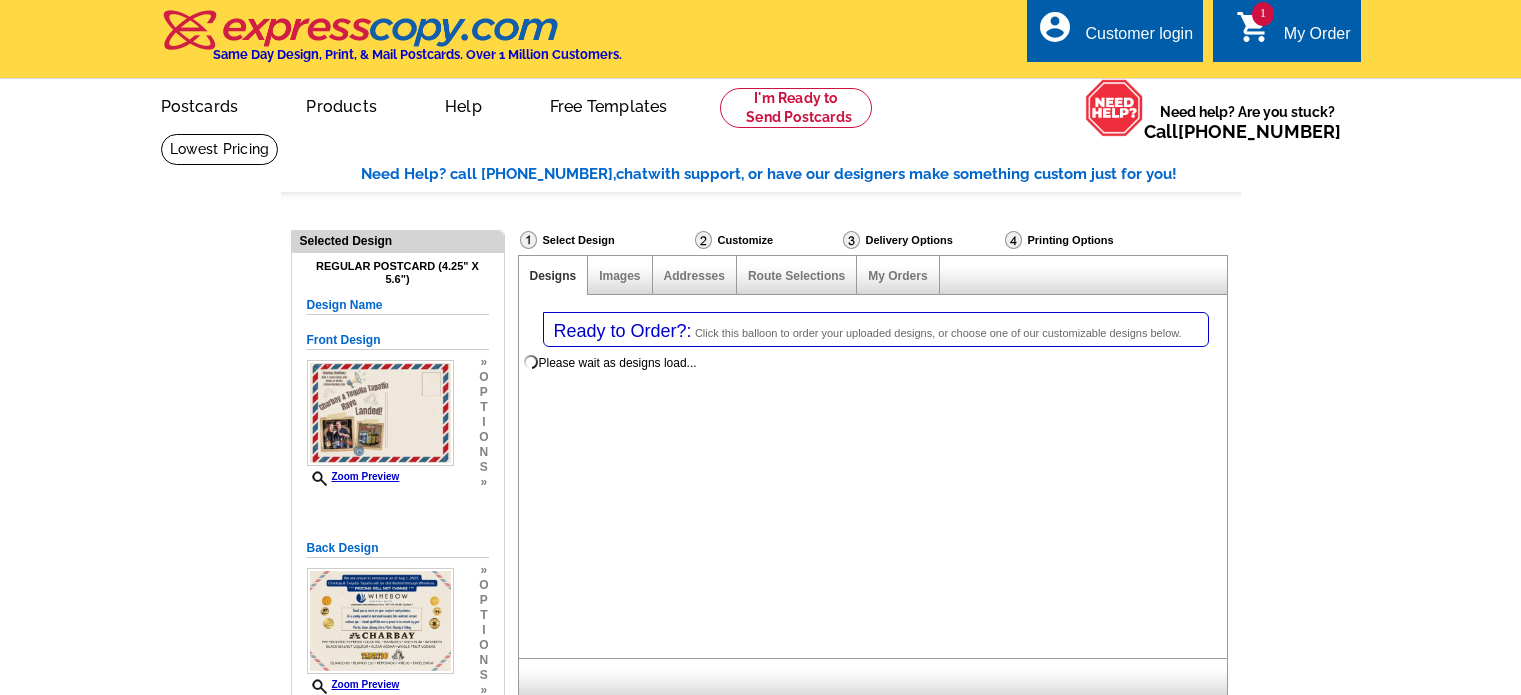 scroll, scrollTop: 0, scrollLeft: 0, axis: both 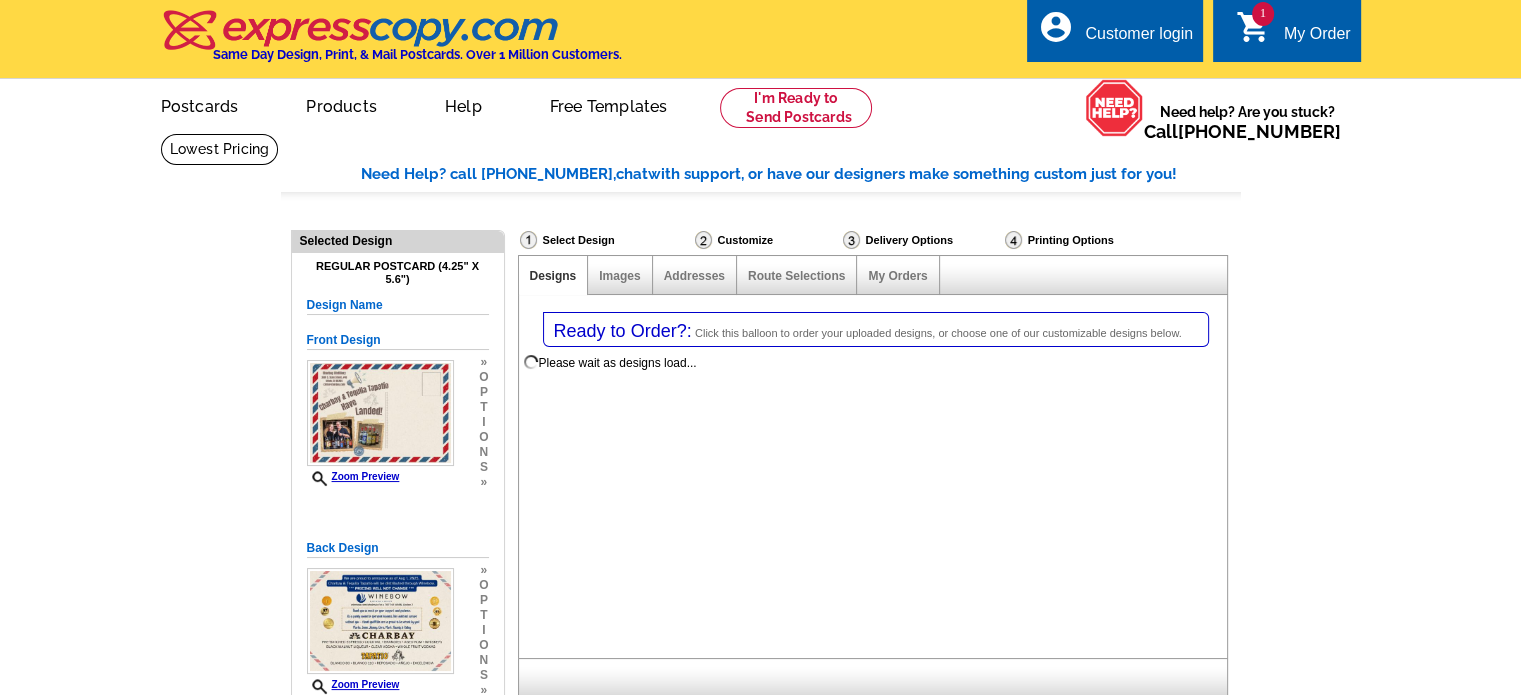 select on "785" 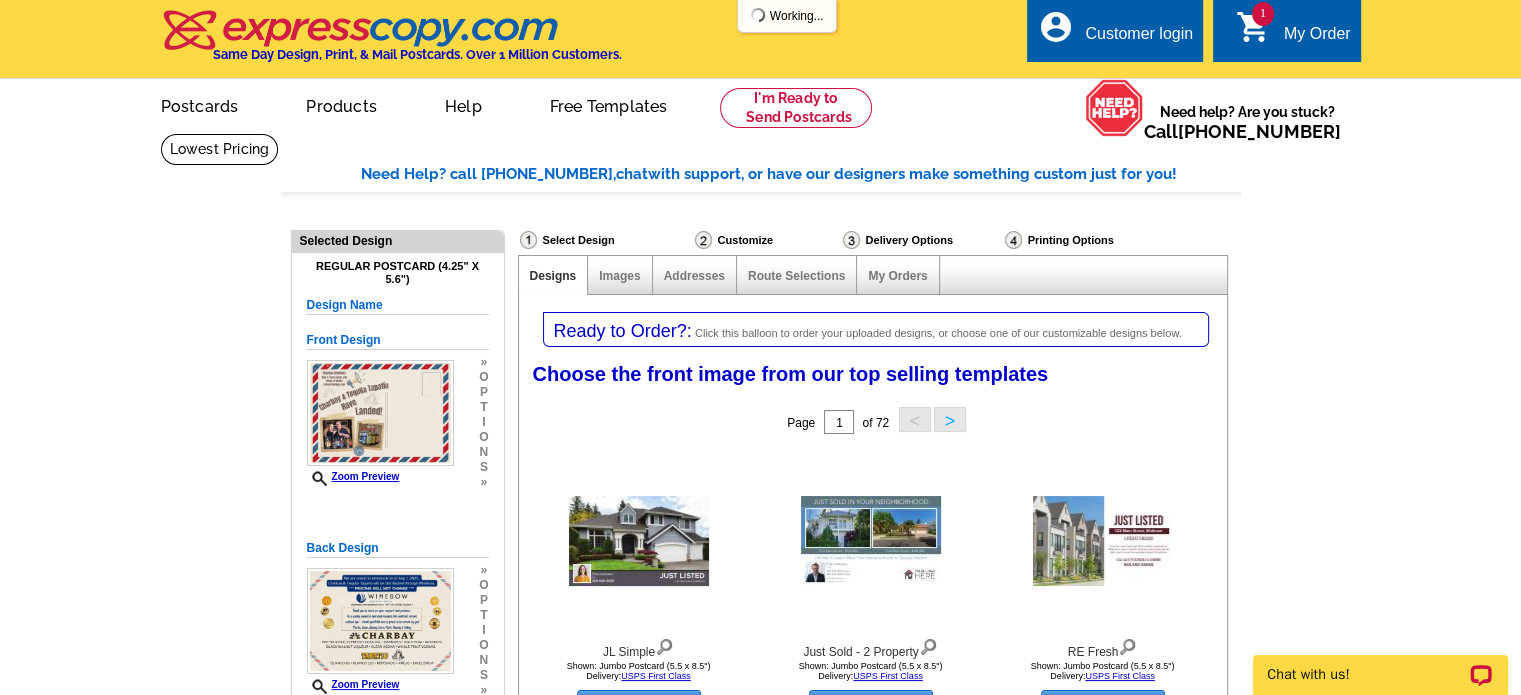 scroll, scrollTop: 0, scrollLeft: 0, axis: both 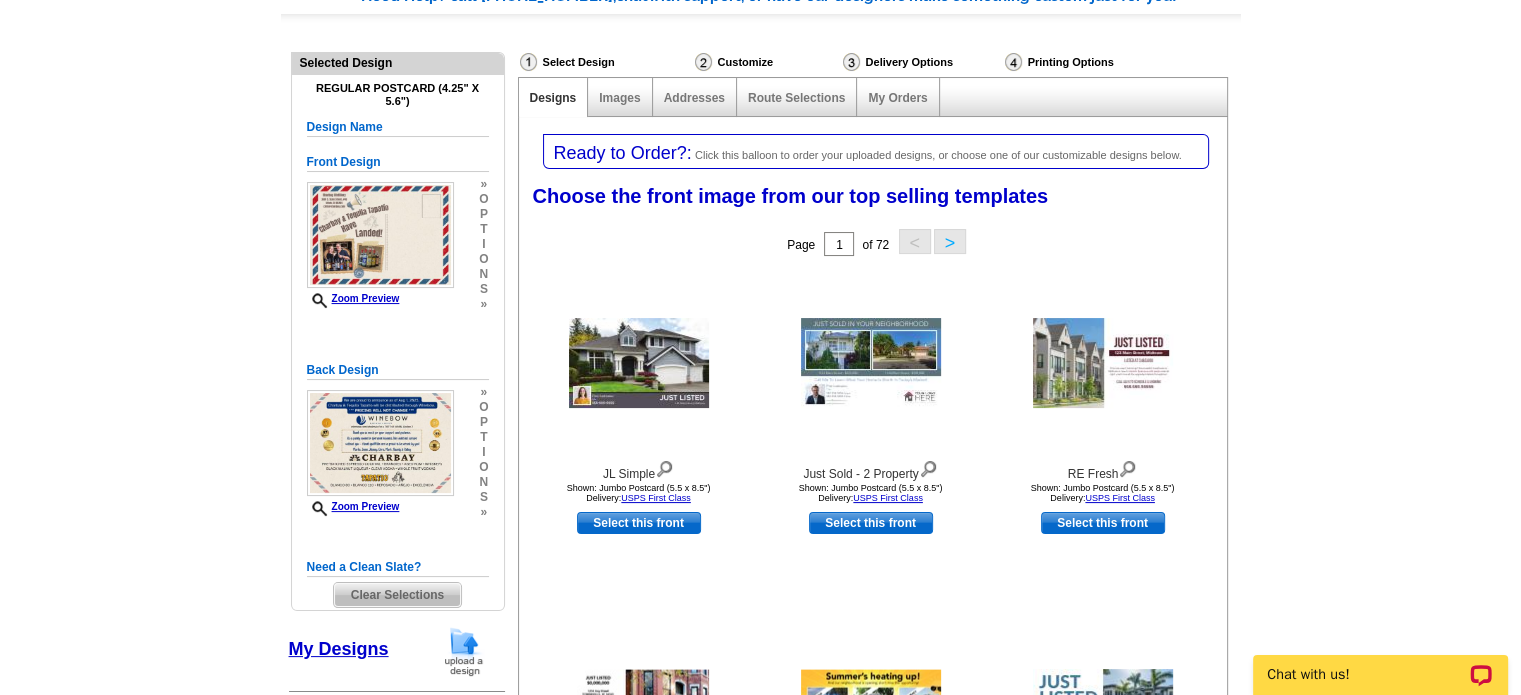 click at bounding box center [703, 62] 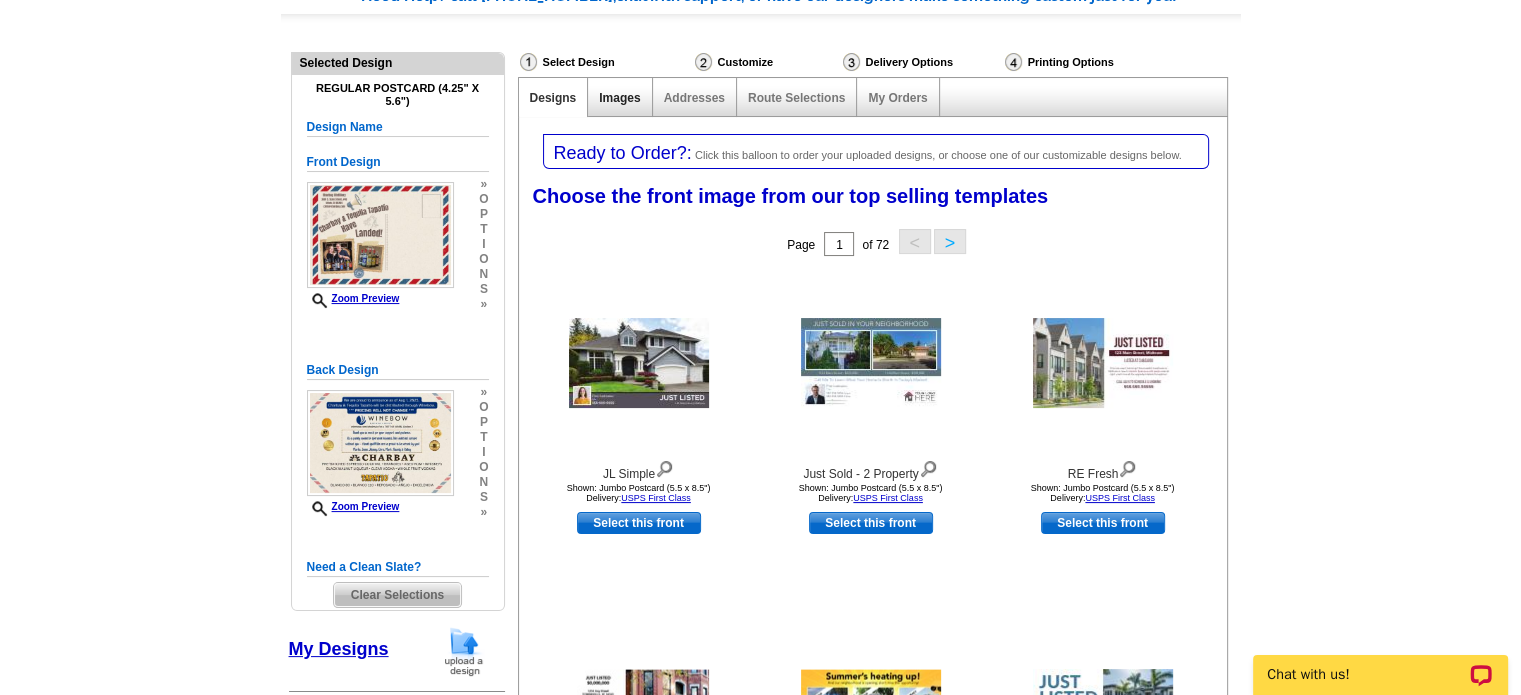 click on "Images" at bounding box center (619, 98) 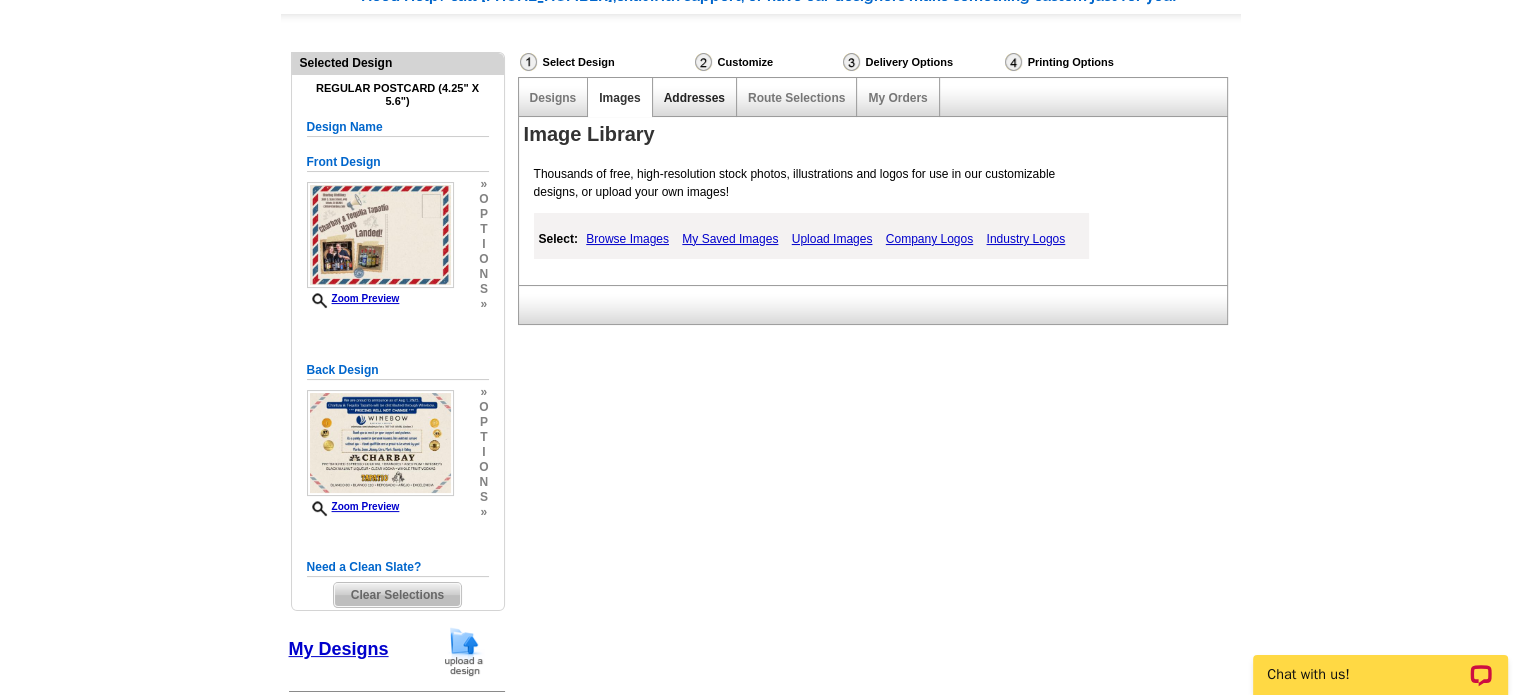 click on "Addresses" at bounding box center [694, 98] 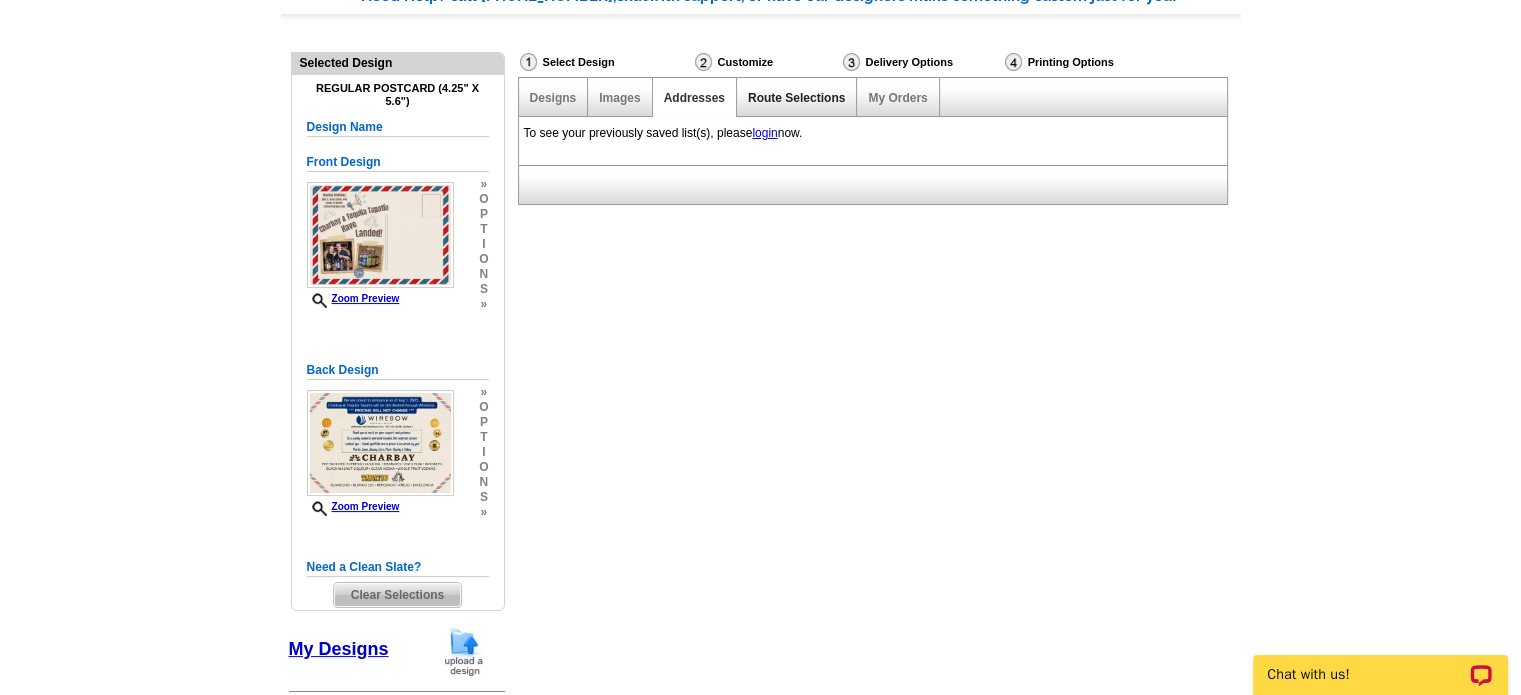 click on "Route Selections" at bounding box center (796, 98) 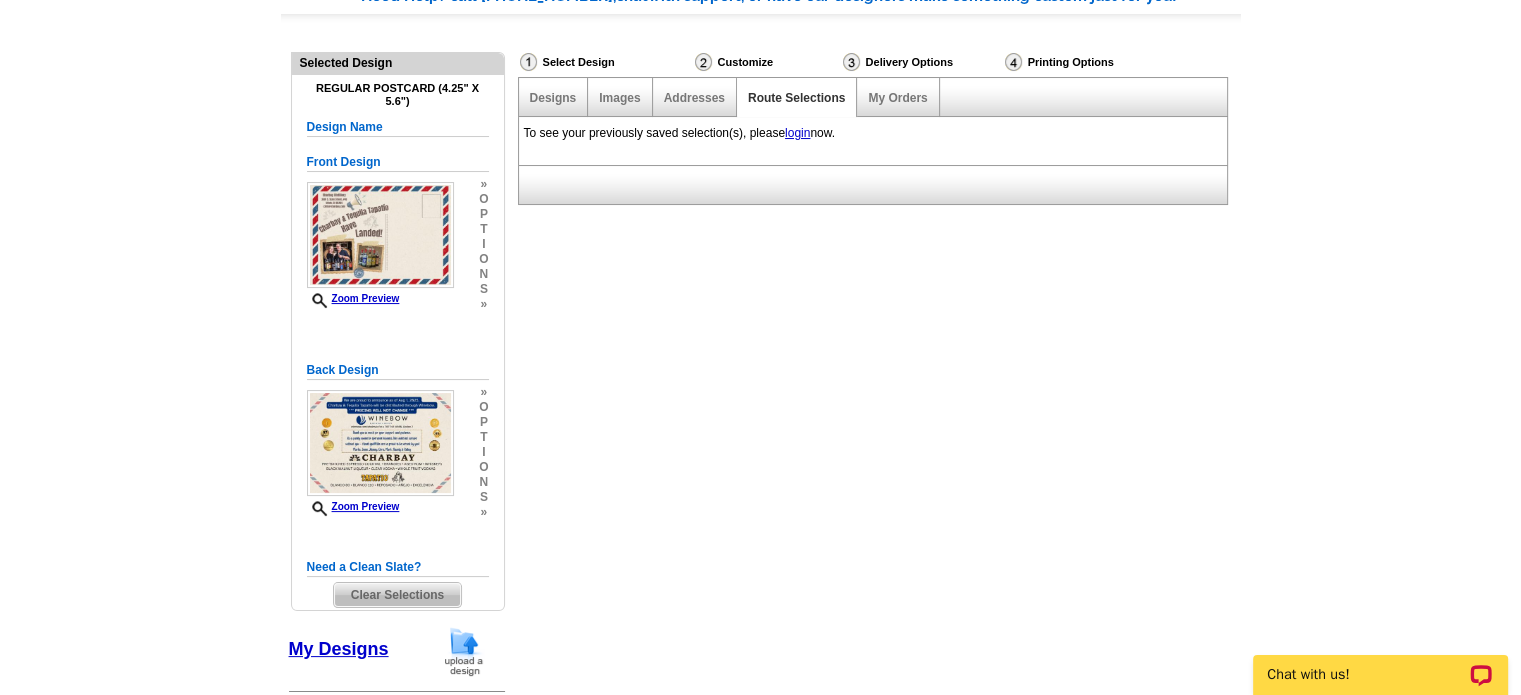 click on "My Orders" at bounding box center (898, 97) 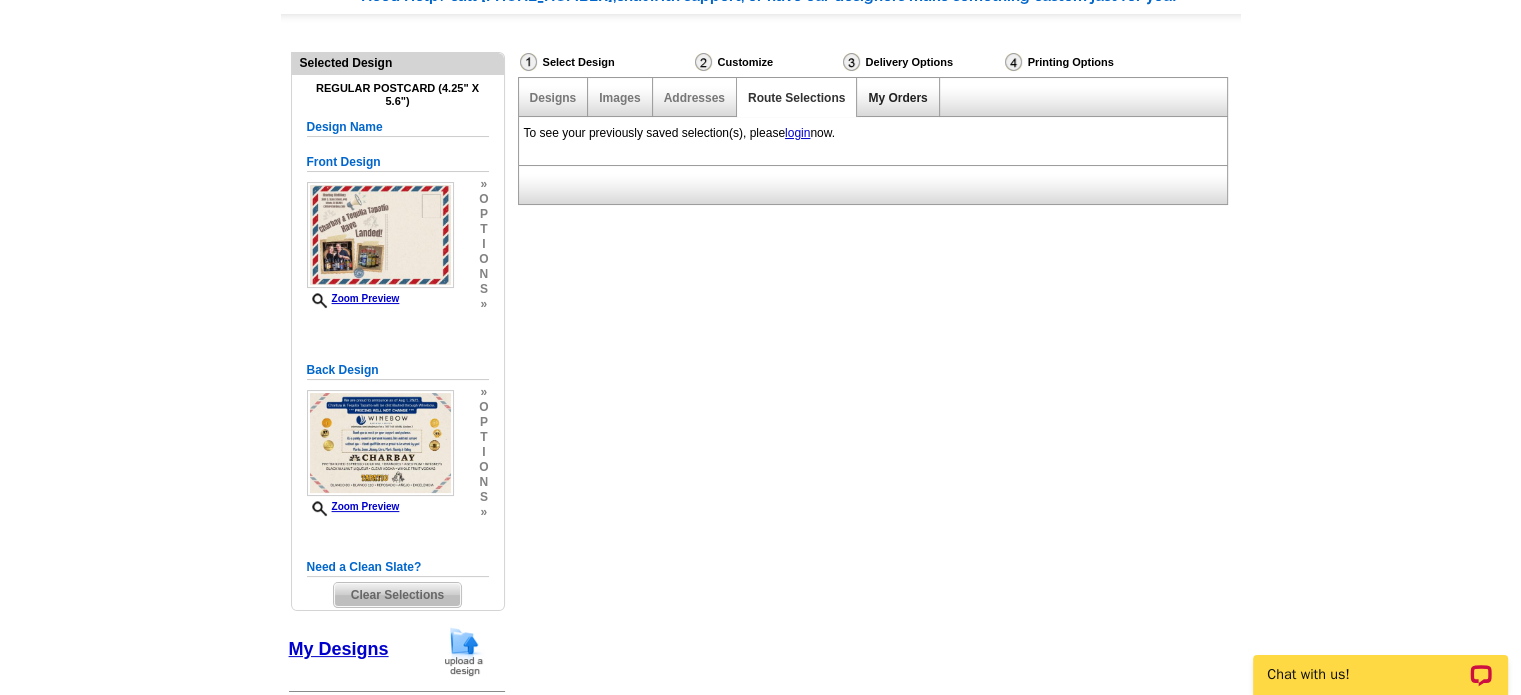 click on "My Orders" at bounding box center [897, 98] 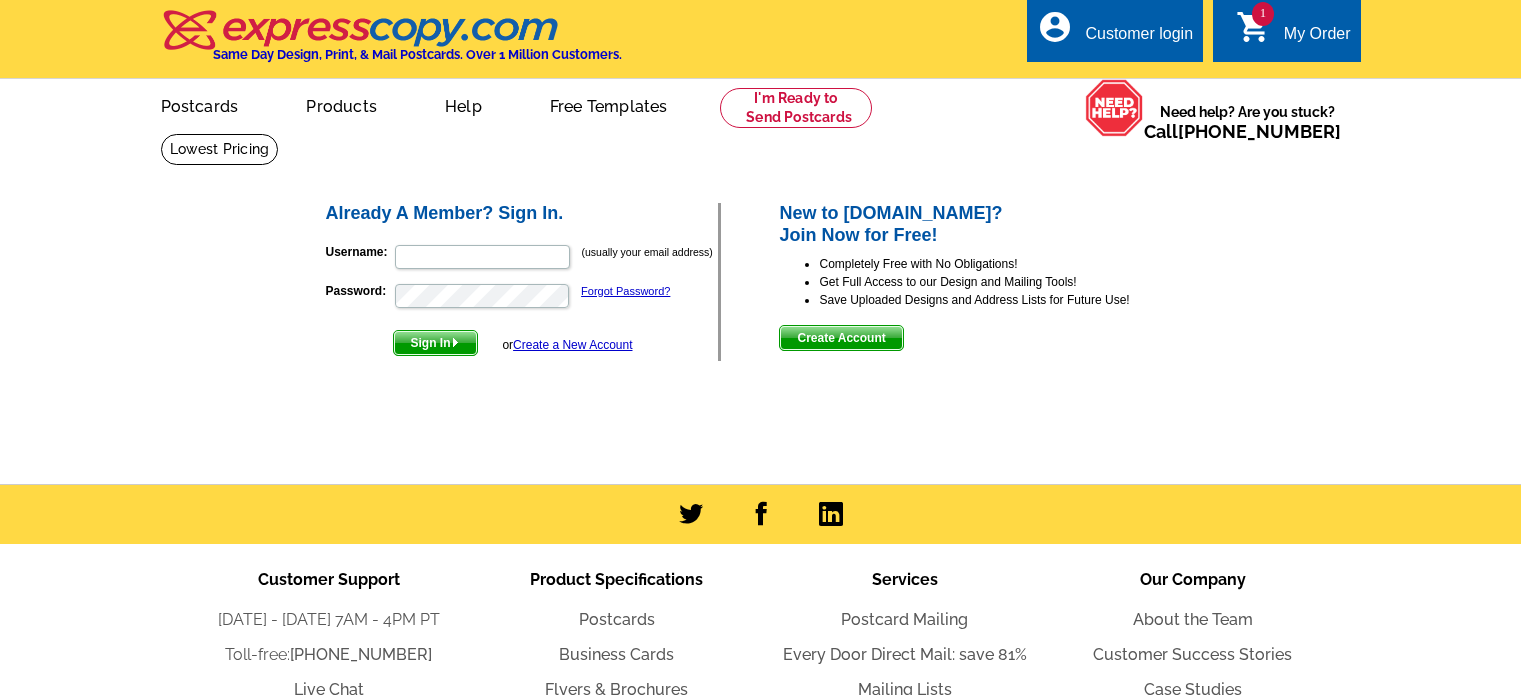 scroll, scrollTop: 0, scrollLeft: 0, axis: both 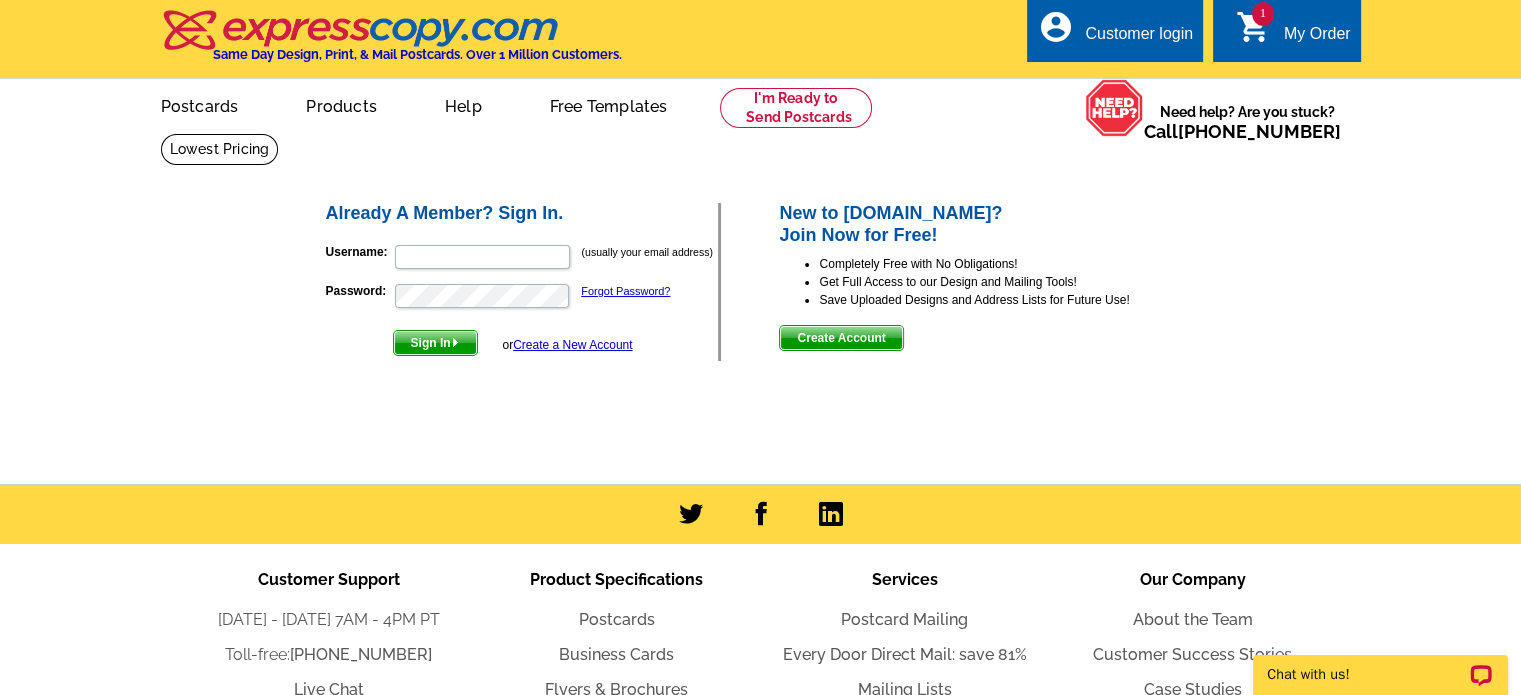 click on "1
shopping_cart
My Order" at bounding box center [1286, 30] 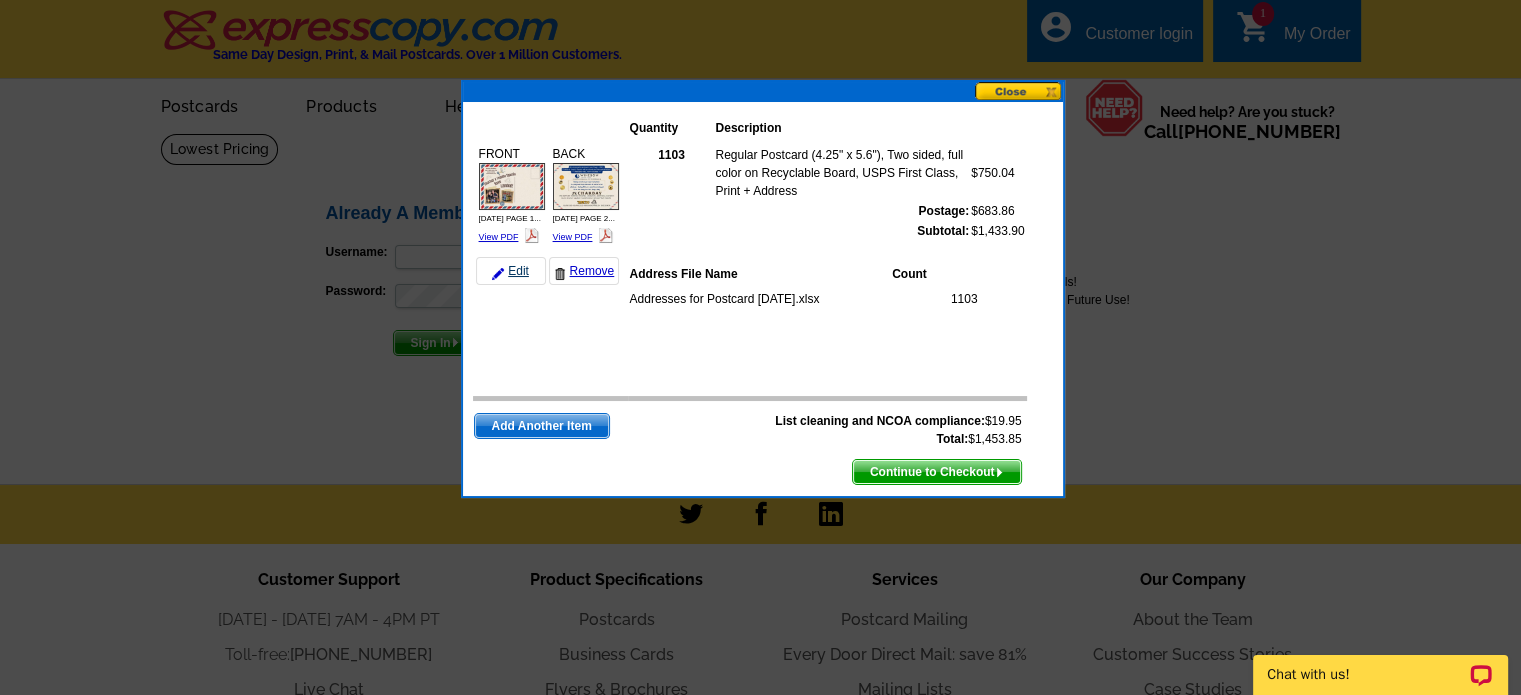 click on "Edit" at bounding box center (511, 271) 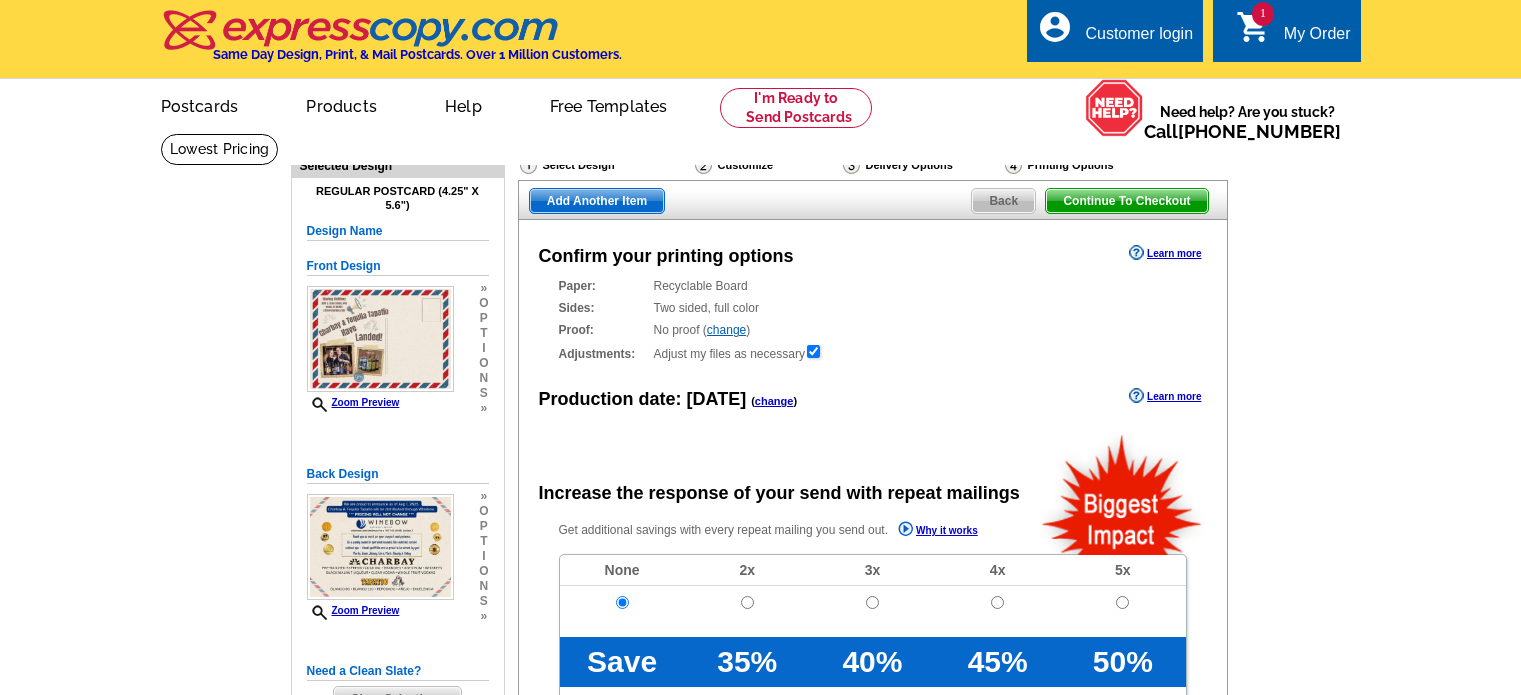 scroll, scrollTop: 0, scrollLeft: 0, axis: both 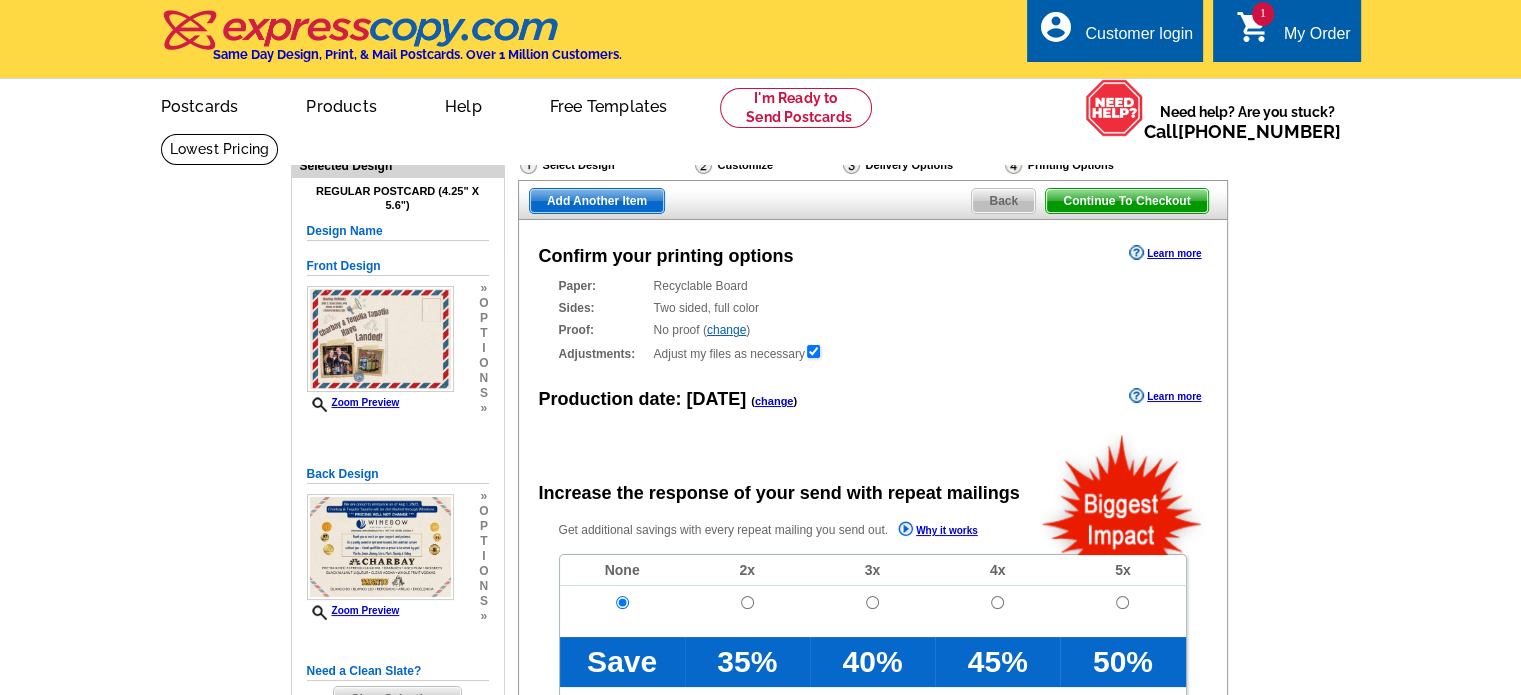 radio on "false" 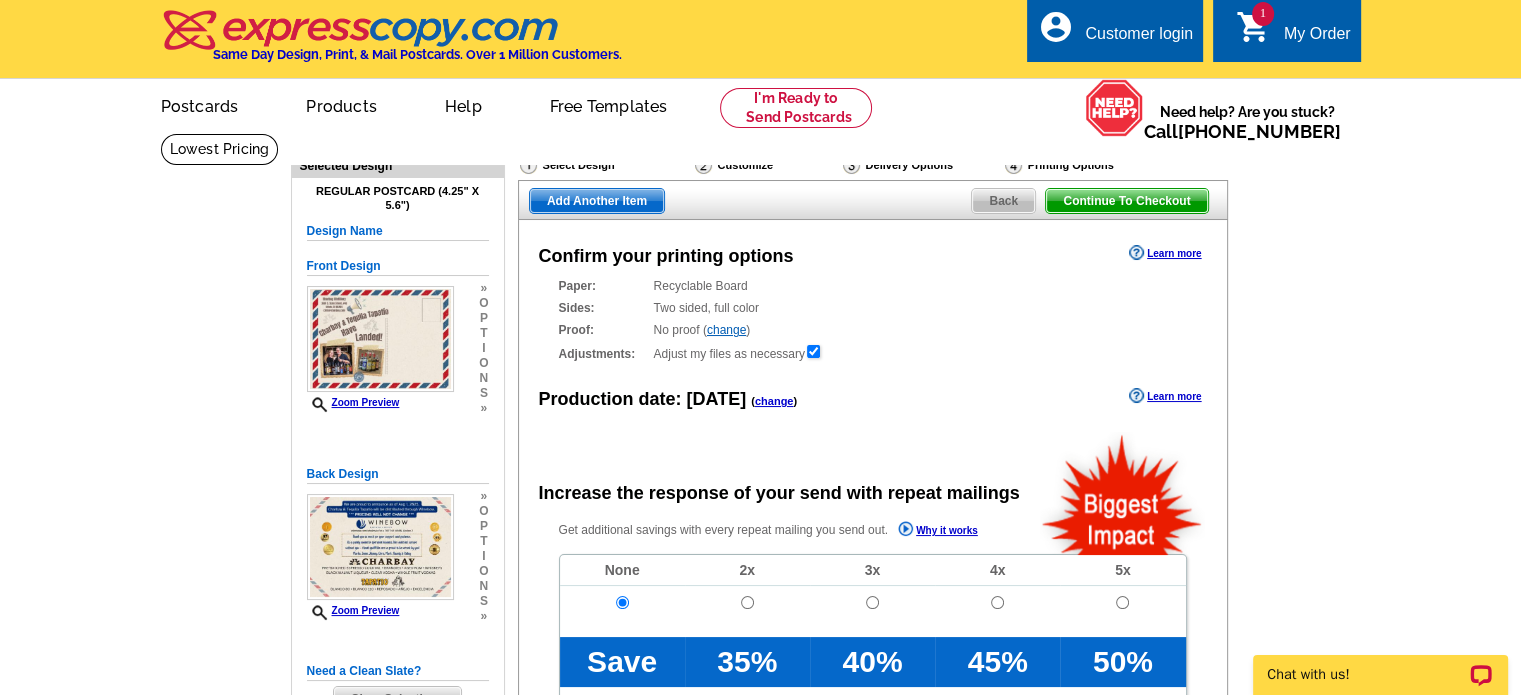 scroll, scrollTop: 0, scrollLeft: 0, axis: both 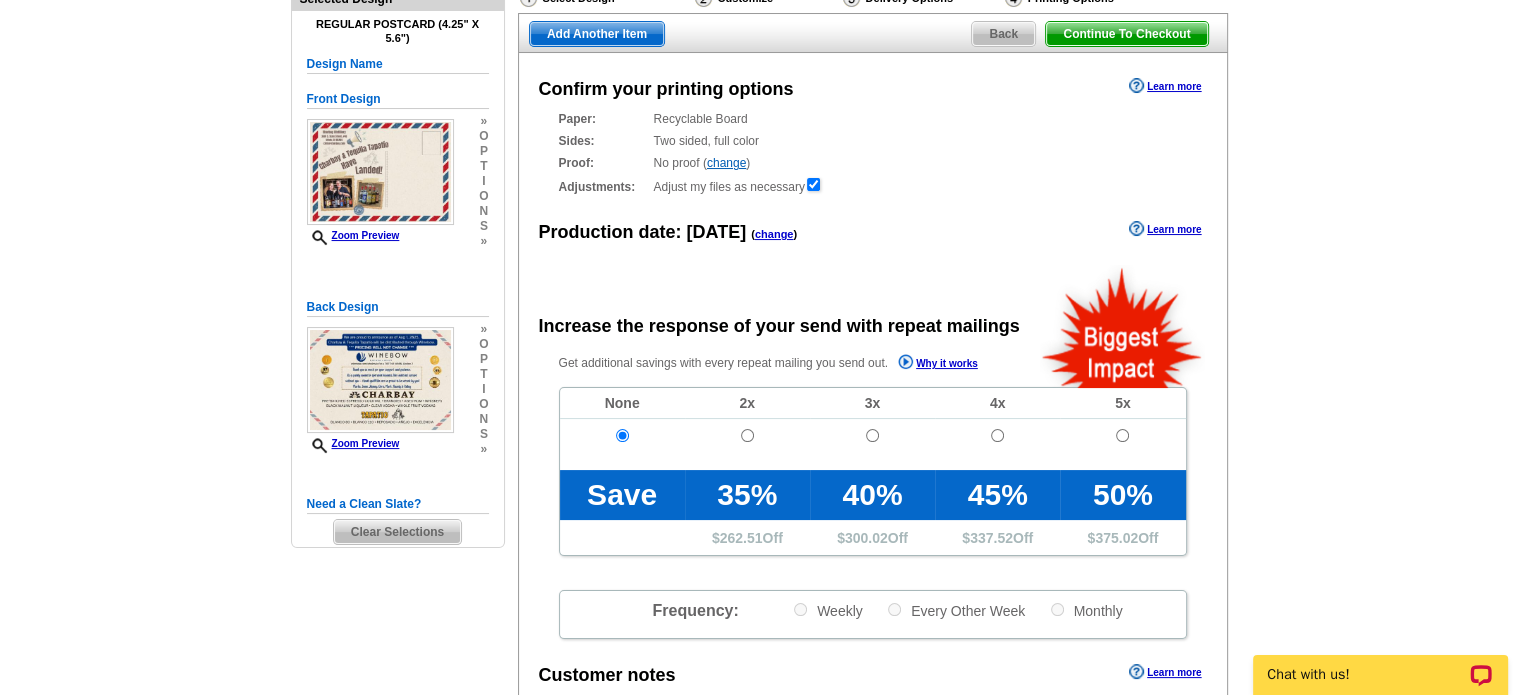click on "change" at bounding box center [774, 234] 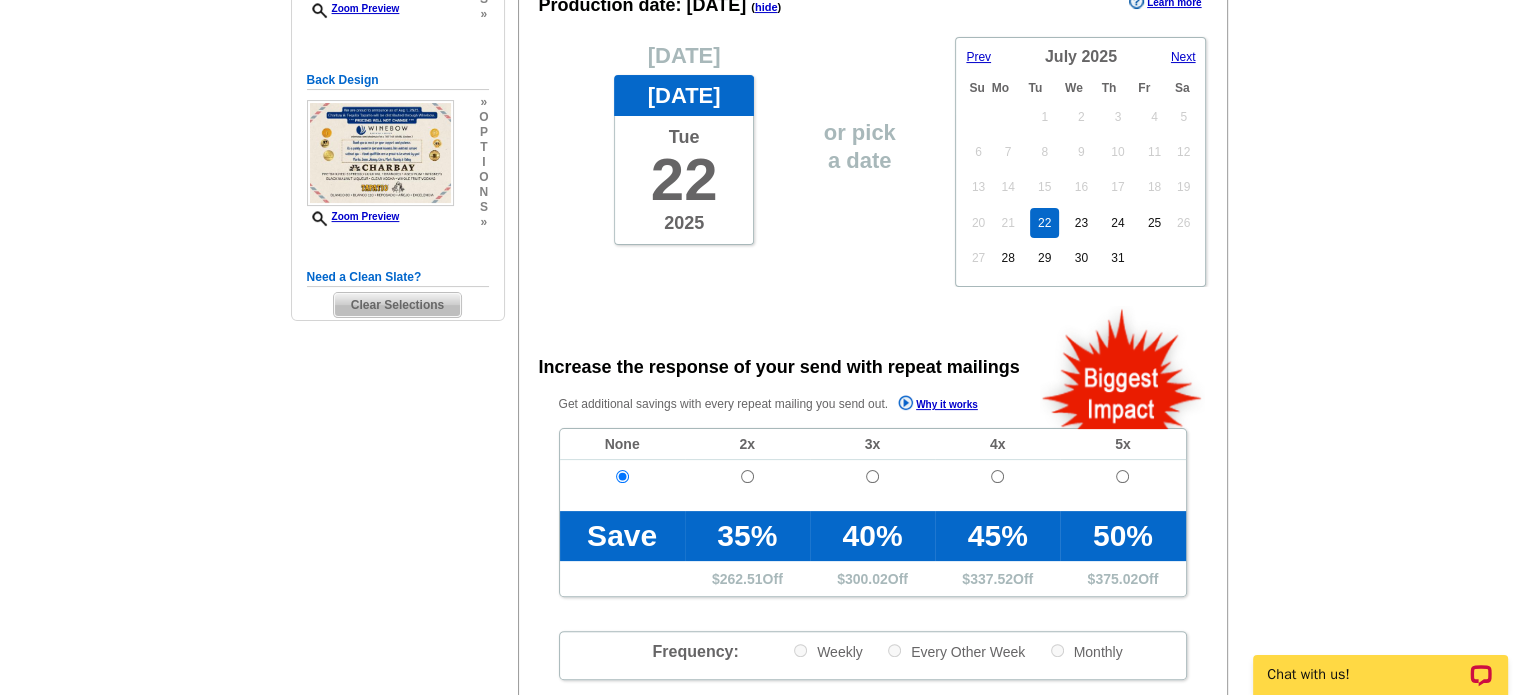 scroll, scrollTop: 392, scrollLeft: 0, axis: vertical 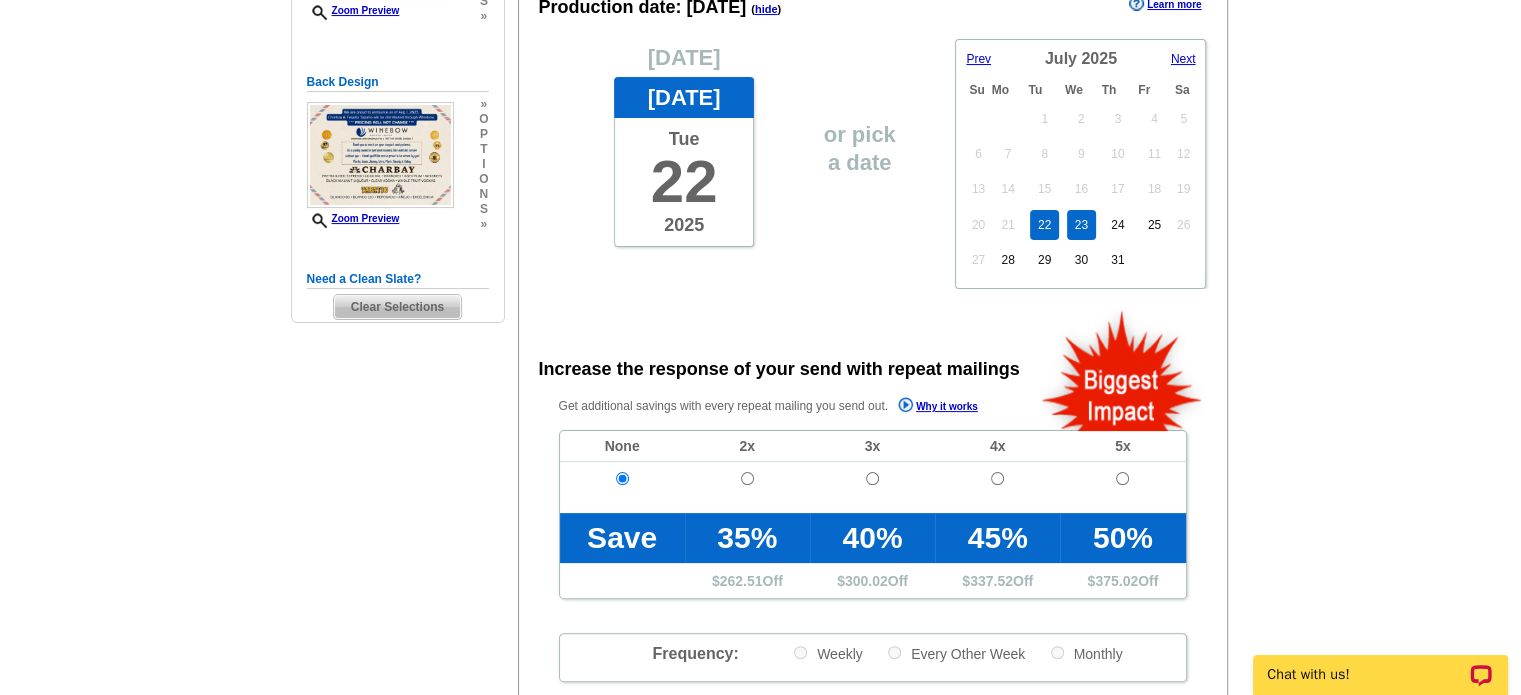 click on "23" at bounding box center [1081, 225] 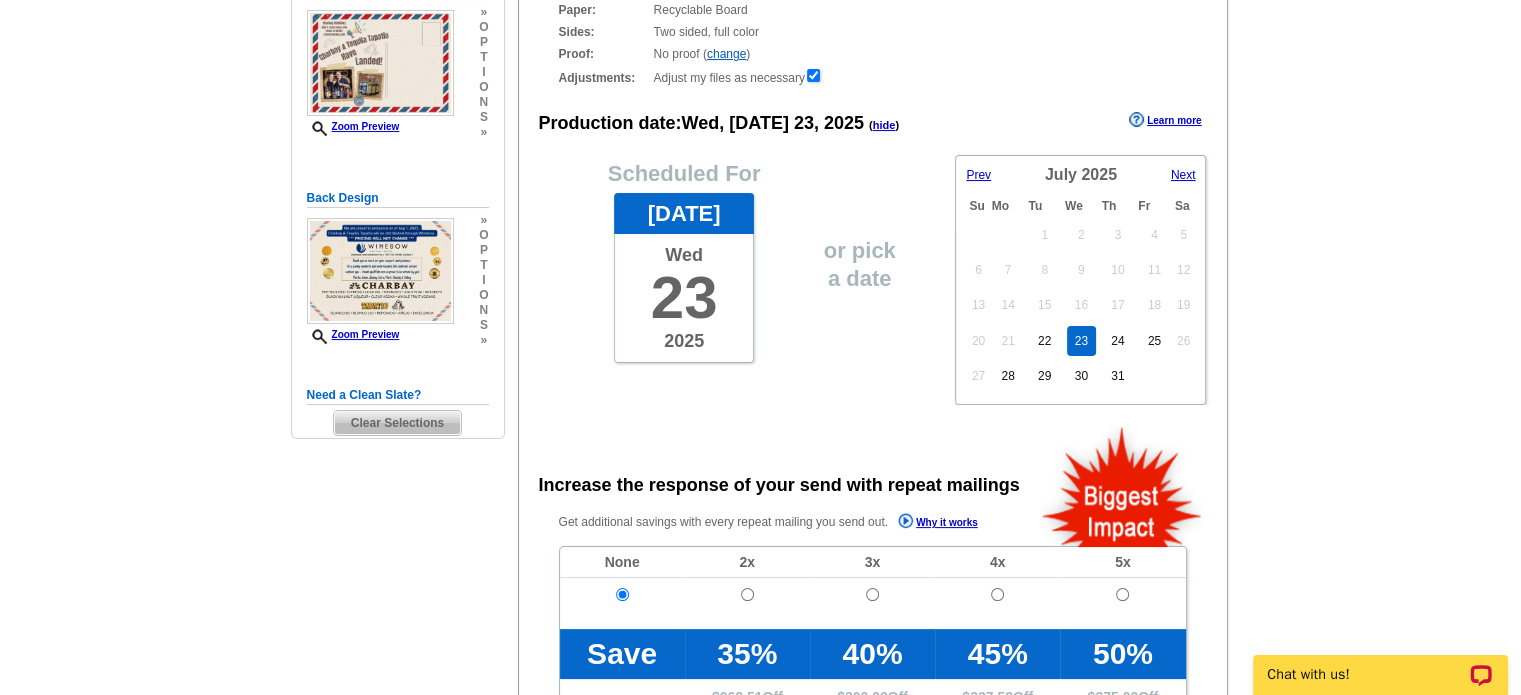 scroll, scrollTop: 275, scrollLeft: 0, axis: vertical 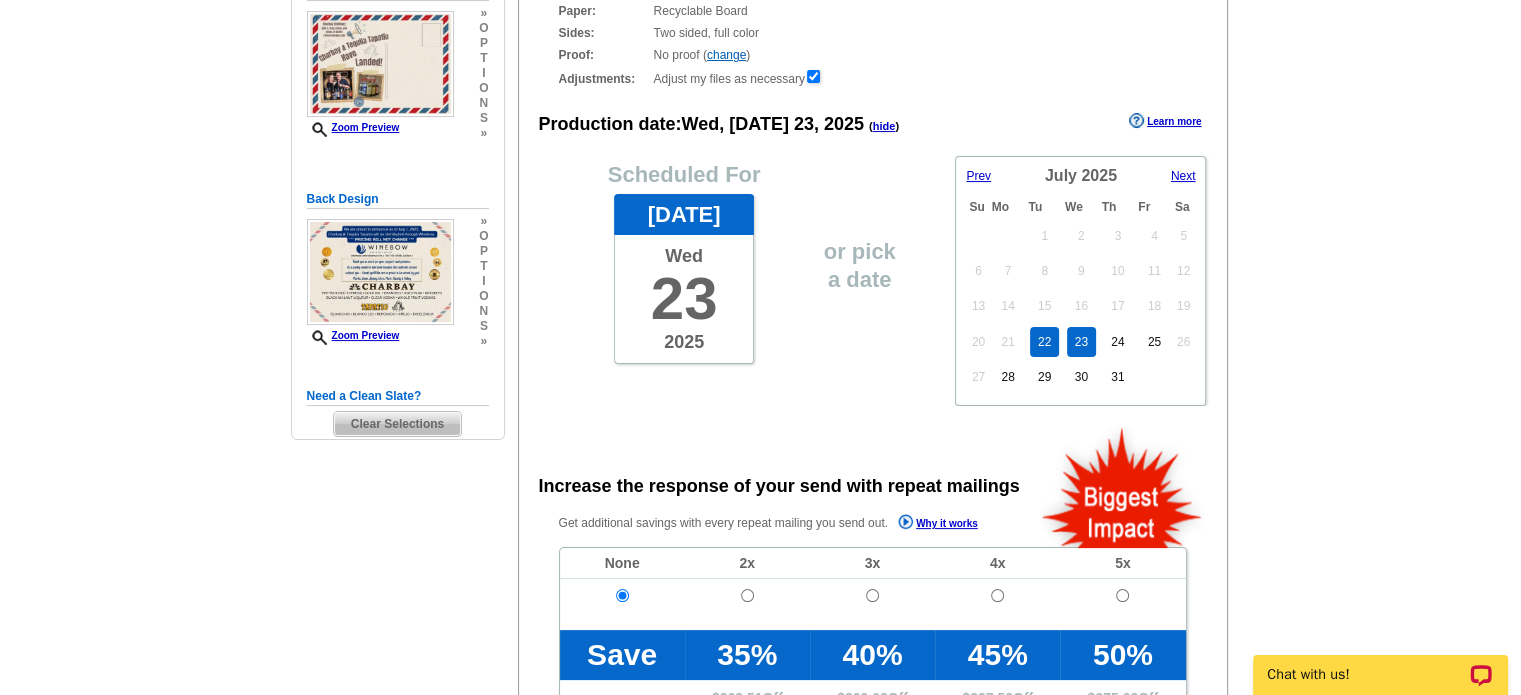 click on "22" at bounding box center [1044, 342] 